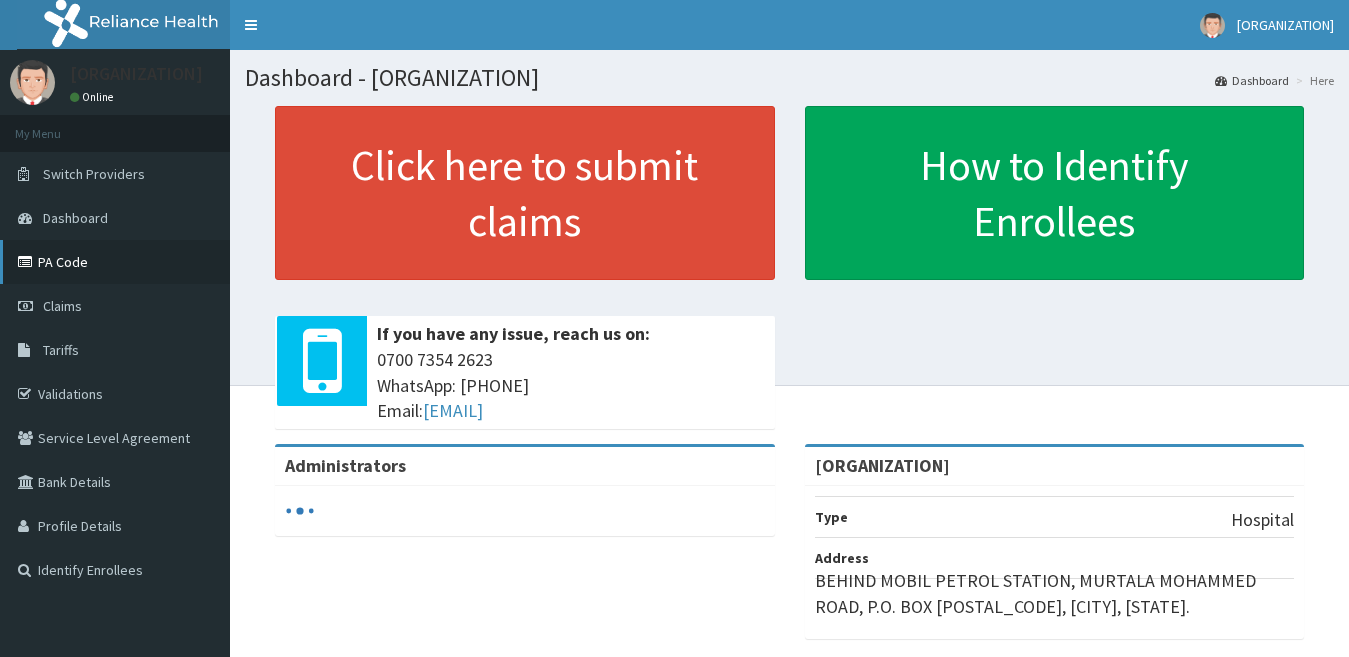 scroll, scrollTop: 0, scrollLeft: 0, axis: both 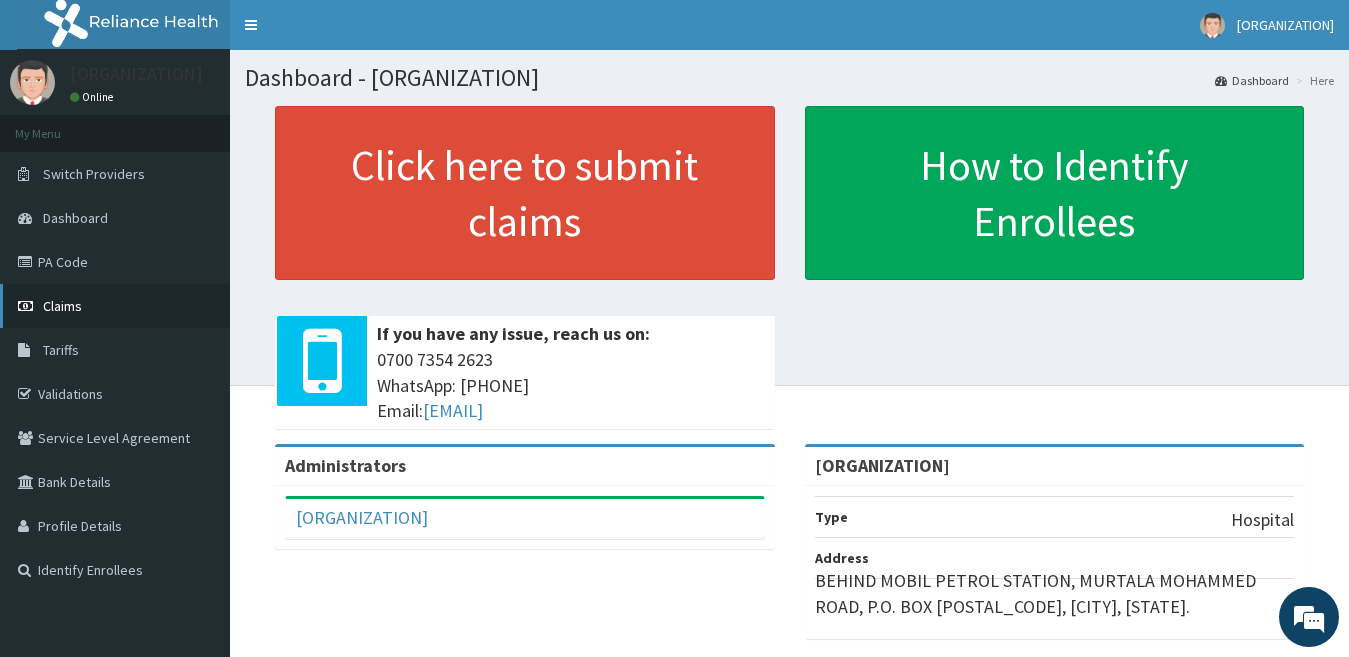 click on "Claims" at bounding box center (62, 306) 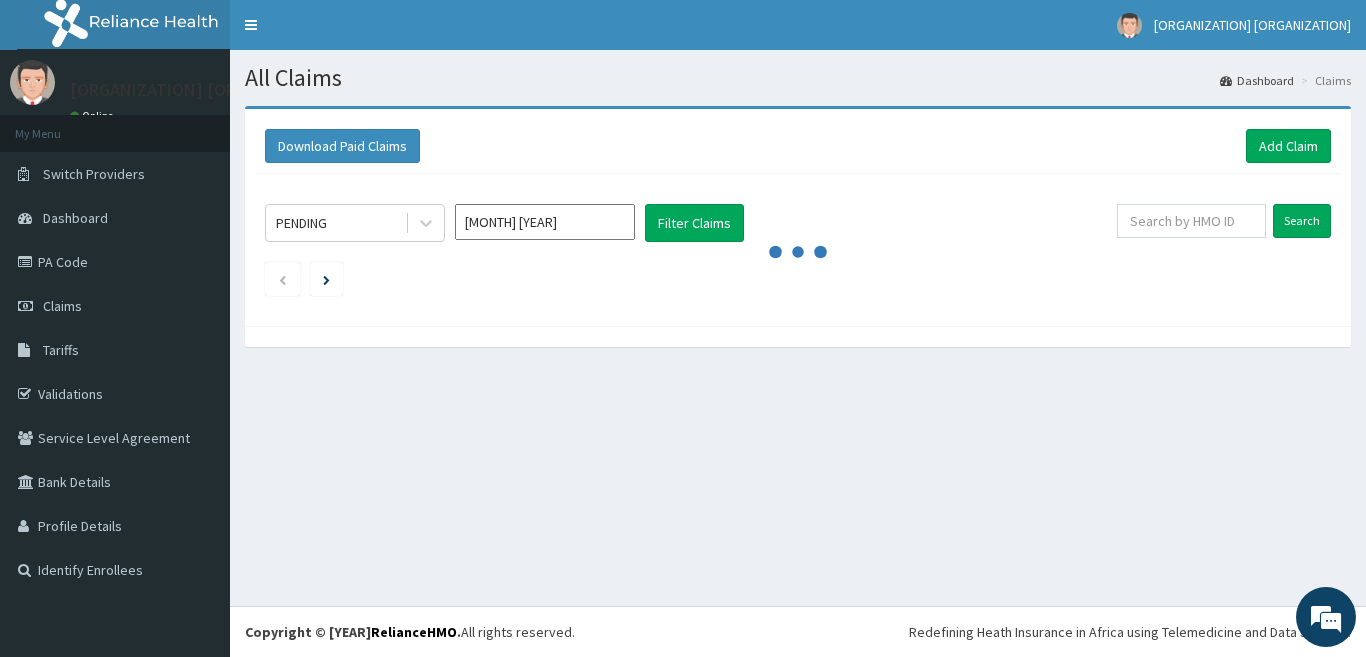 scroll, scrollTop: 0, scrollLeft: 0, axis: both 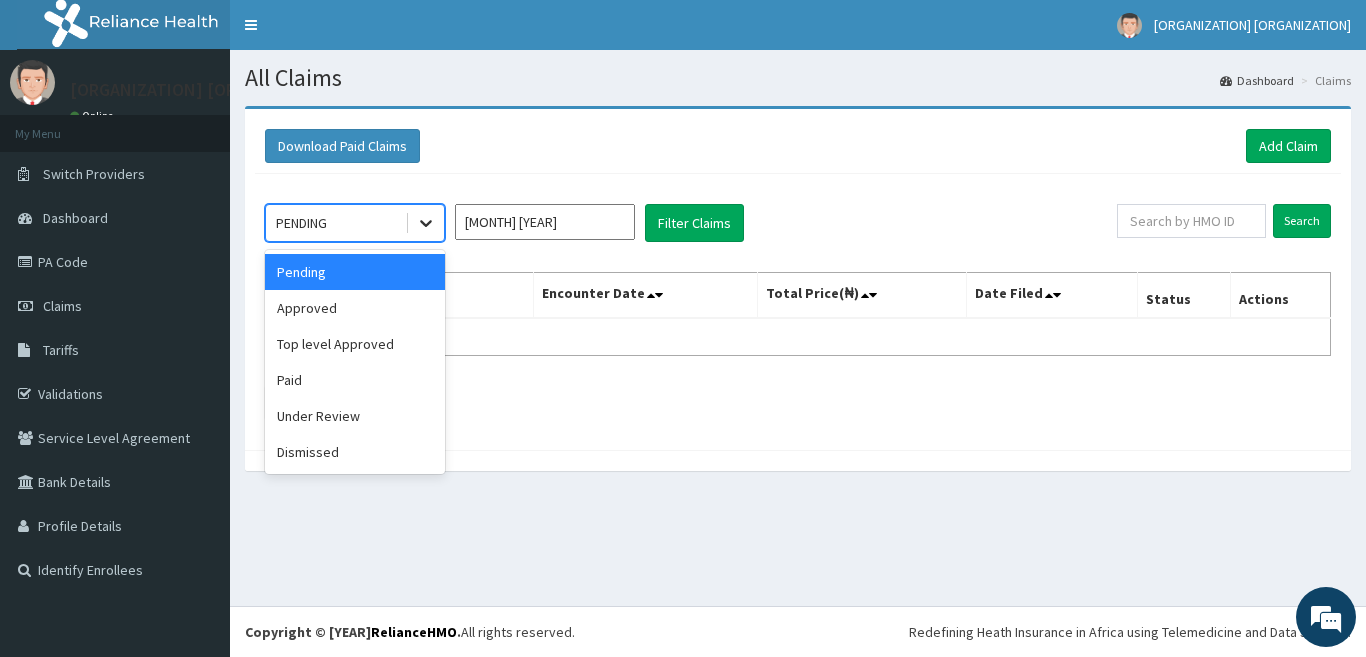click 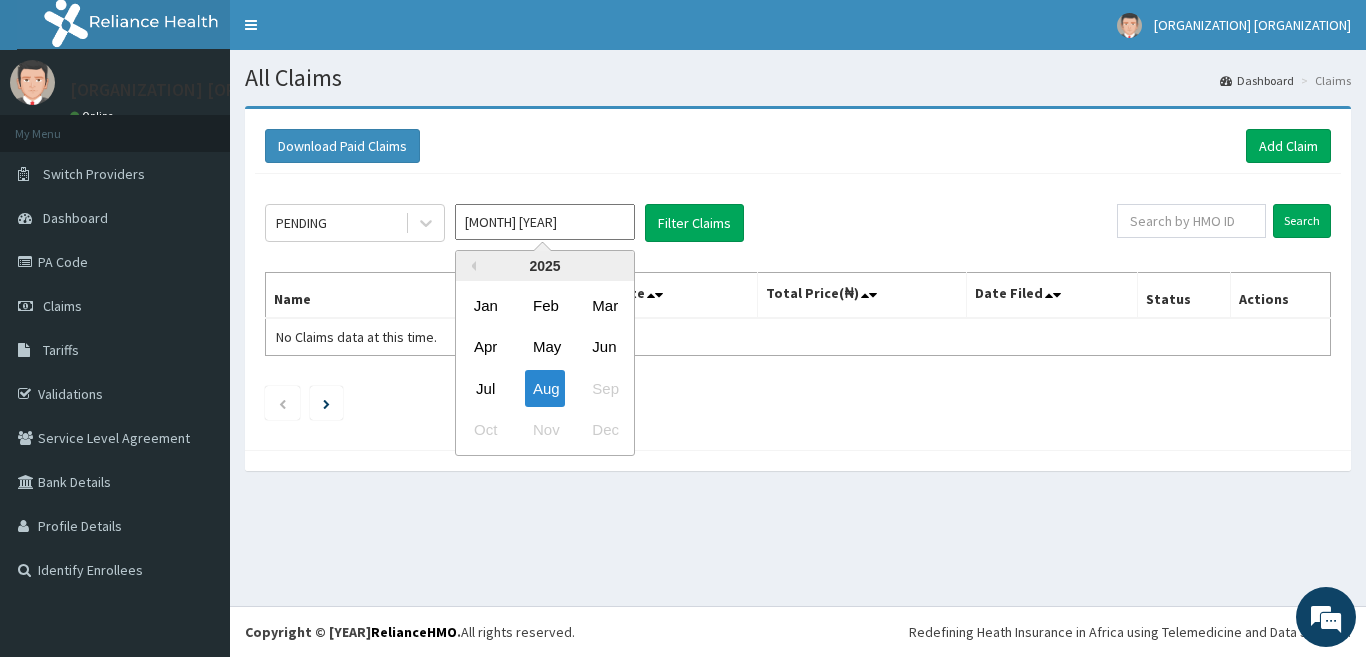 click on "Aug 2025" at bounding box center [545, 222] 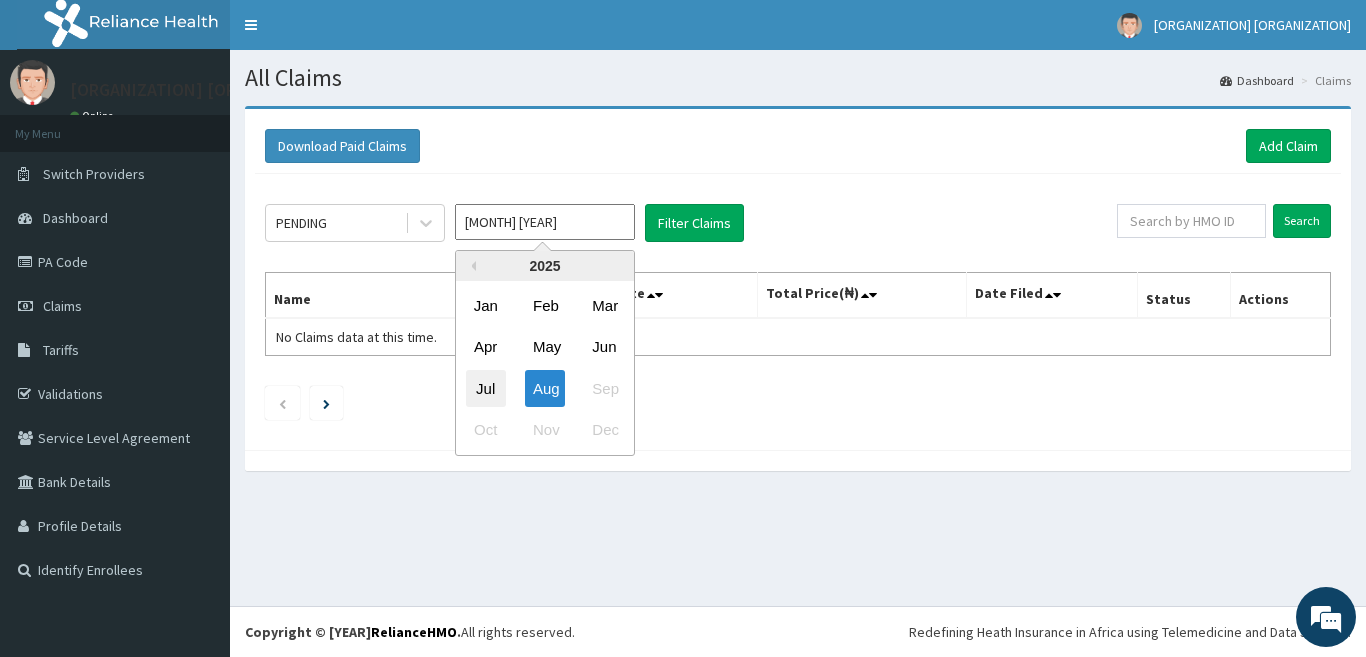 click on "Jul" at bounding box center [486, 388] 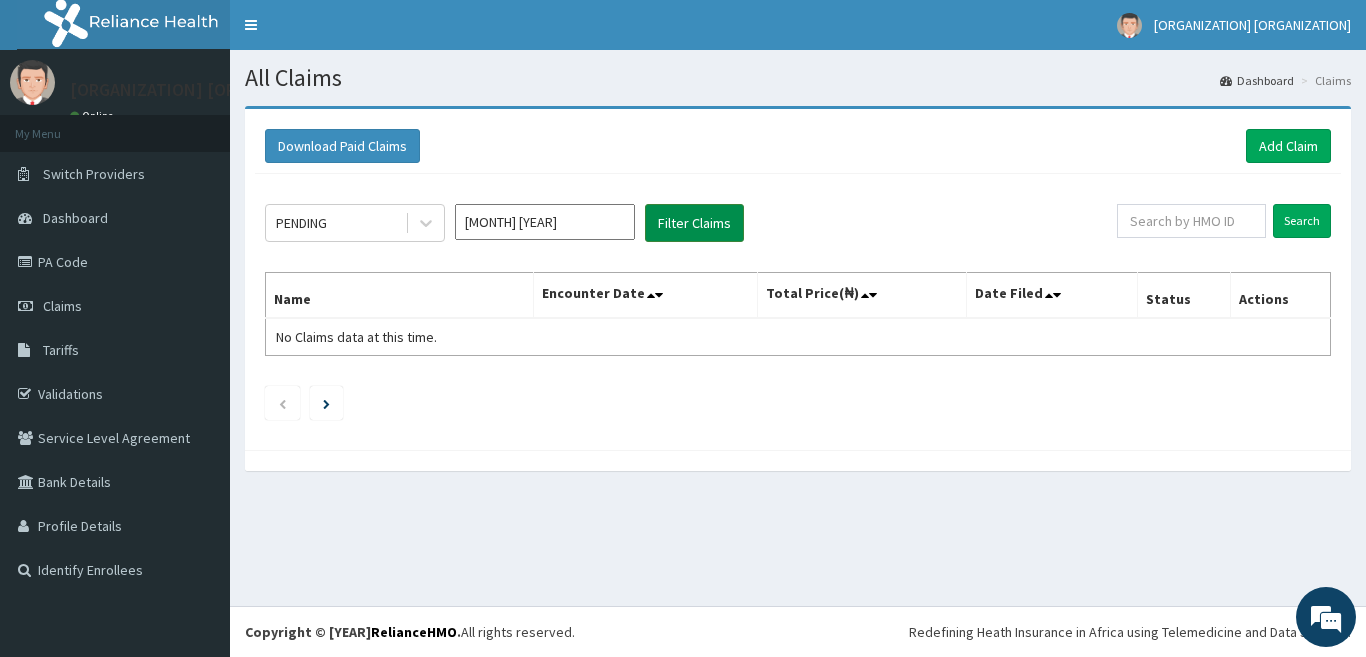 click on "Filter Claims" at bounding box center [694, 223] 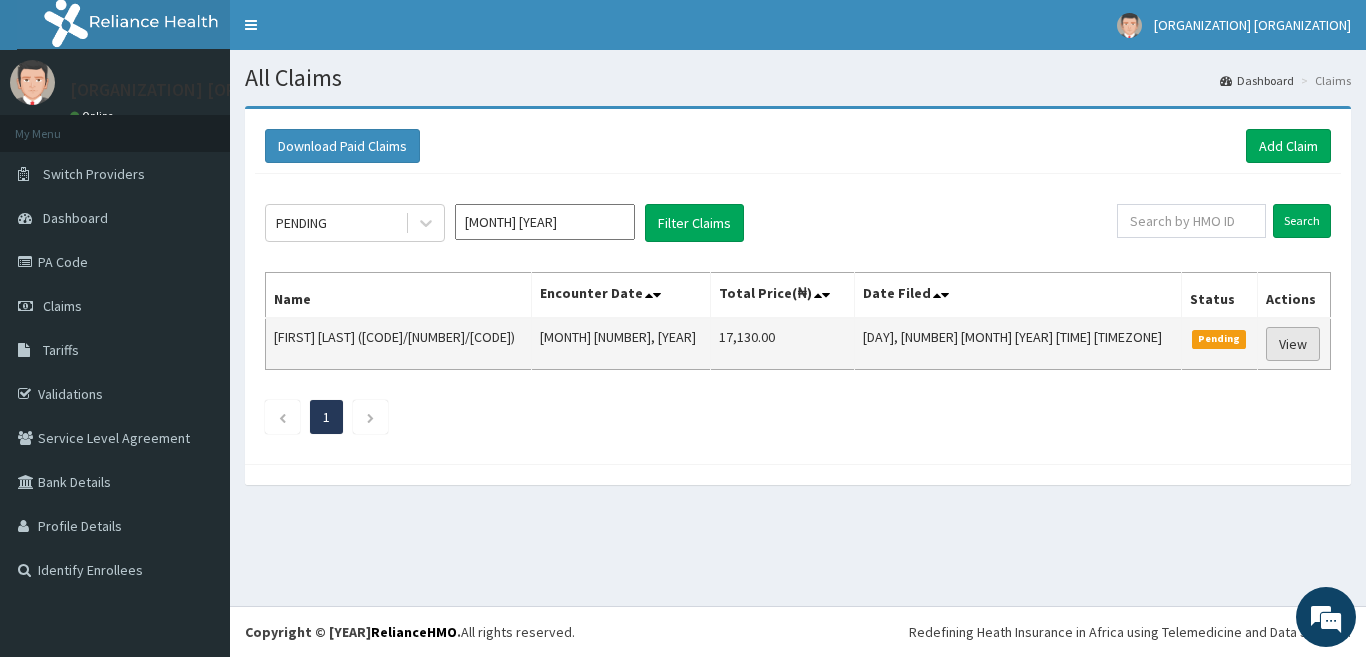click on "View" at bounding box center [1293, 344] 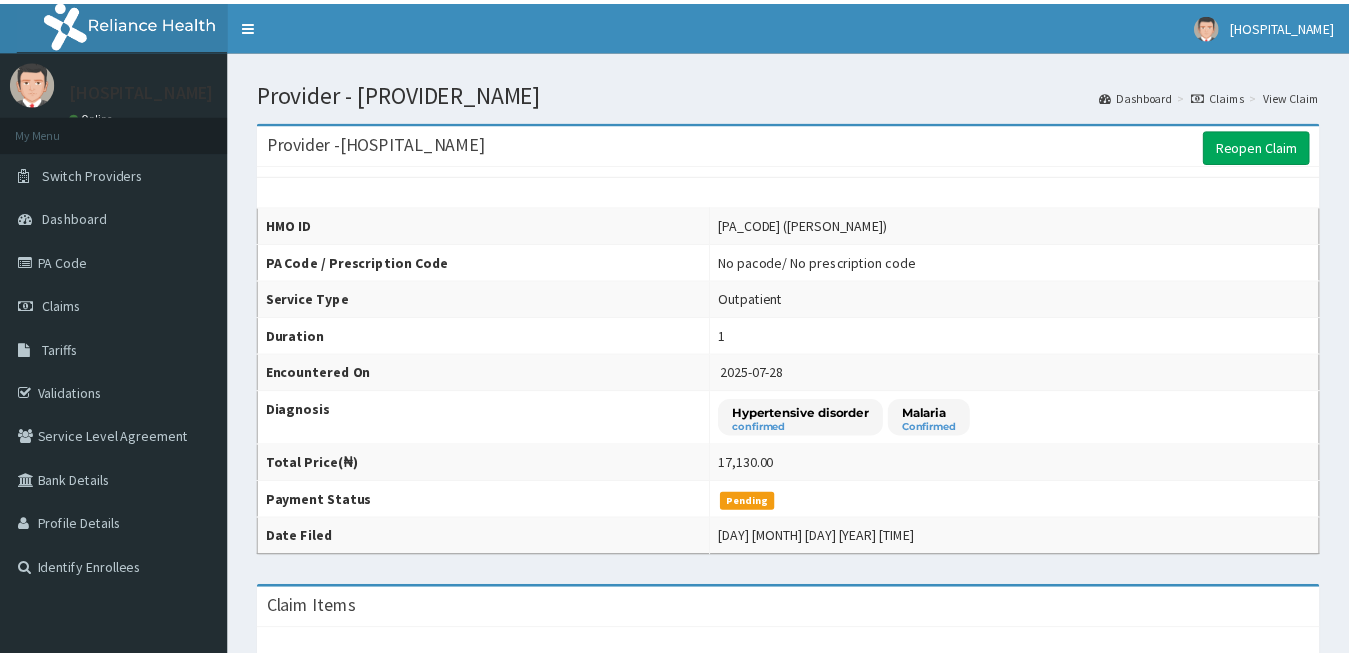 scroll, scrollTop: 0, scrollLeft: 0, axis: both 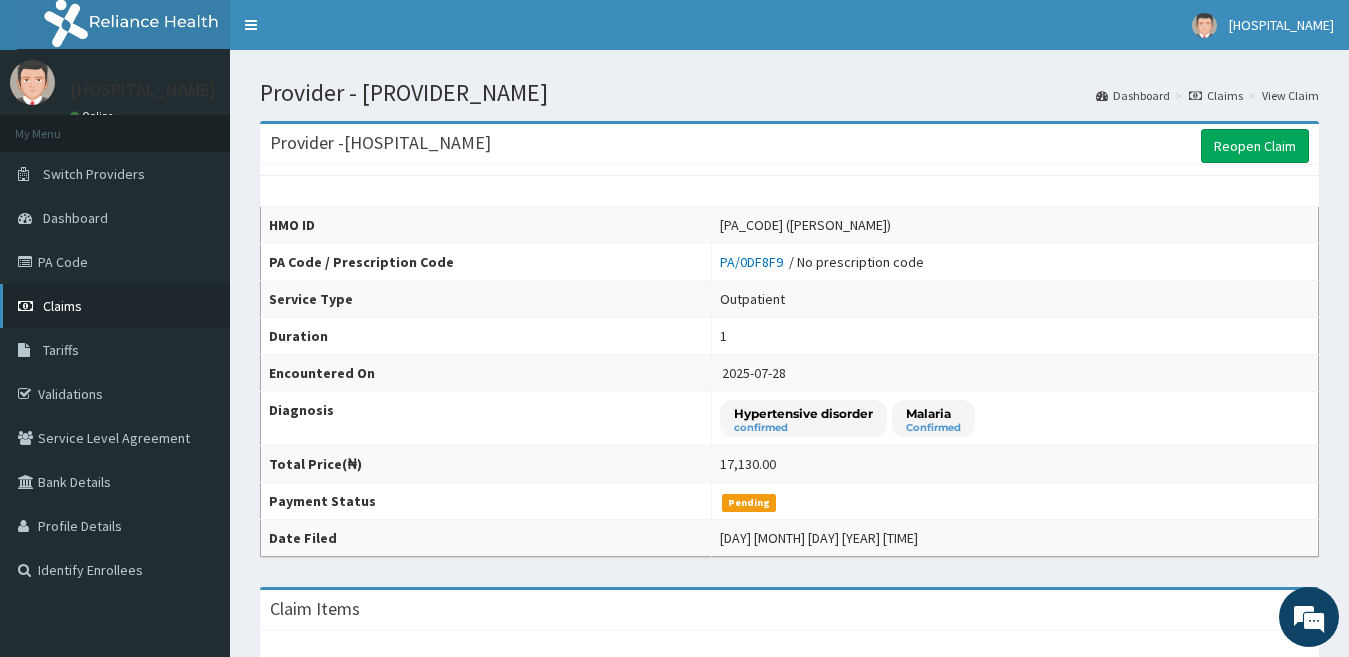 click on "Claims" at bounding box center (62, 306) 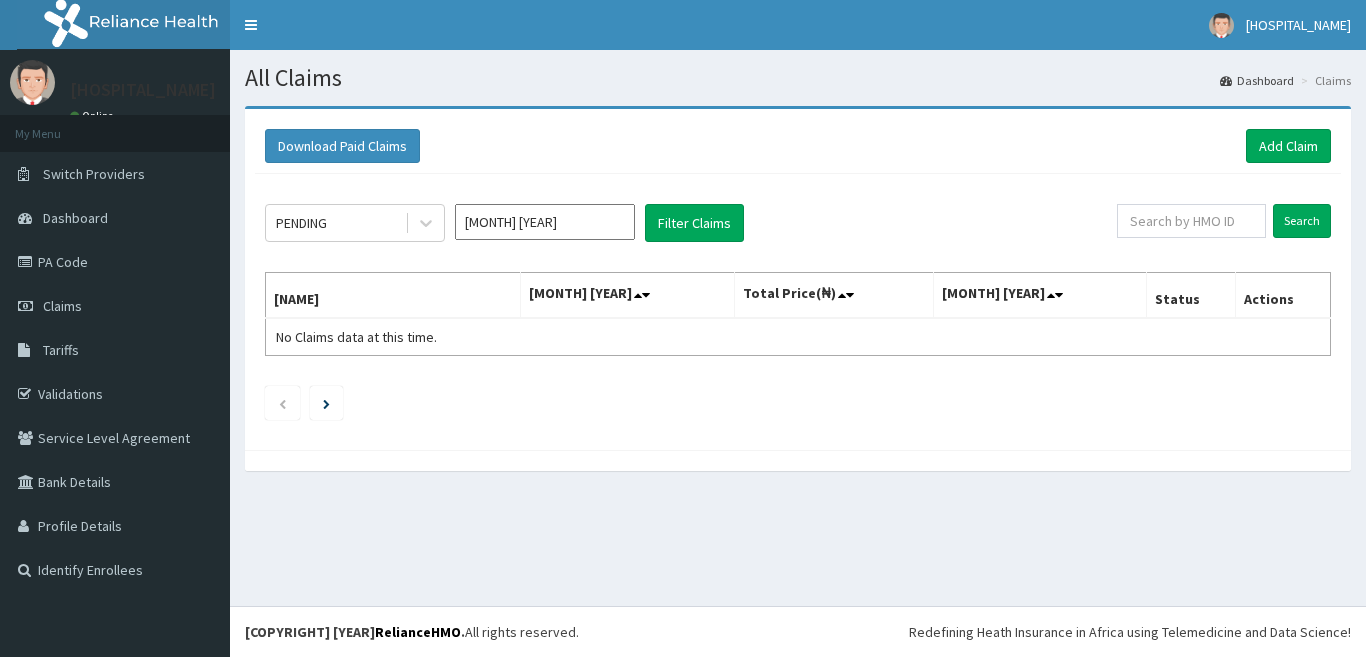 scroll, scrollTop: 0, scrollLeft: 0, axis: both 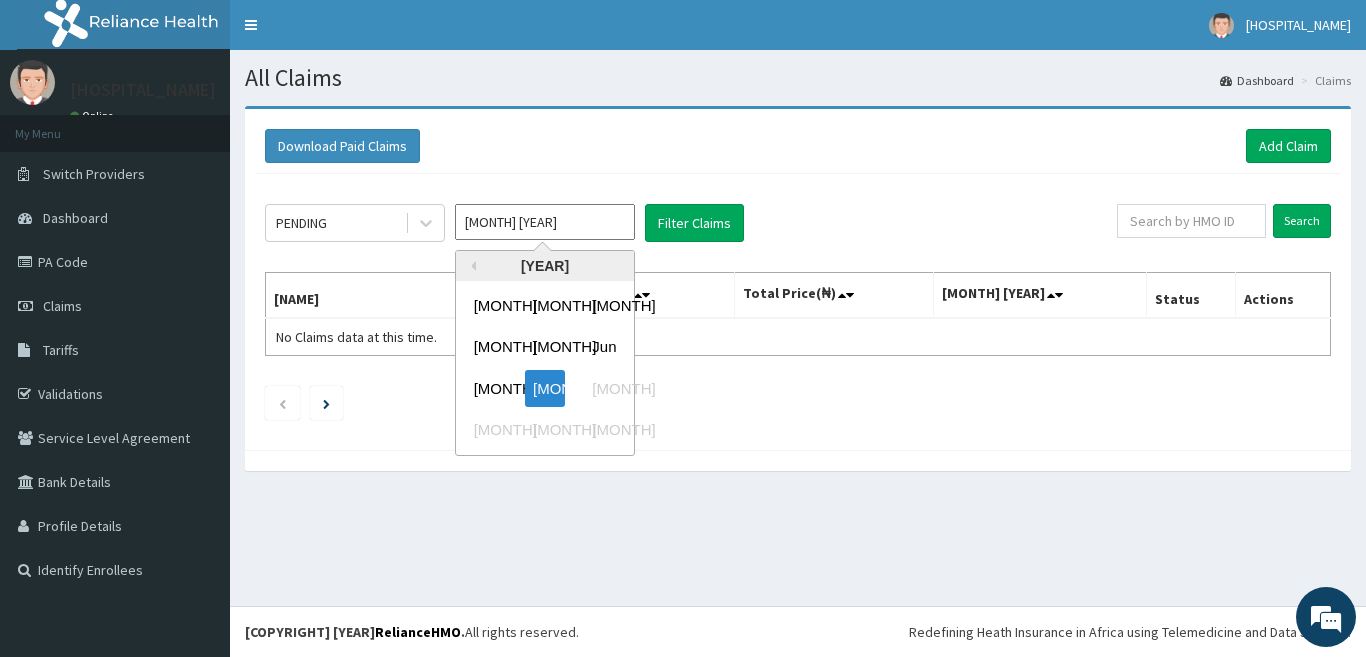 click on "Aug 2025" at bounding box center (545, 222) 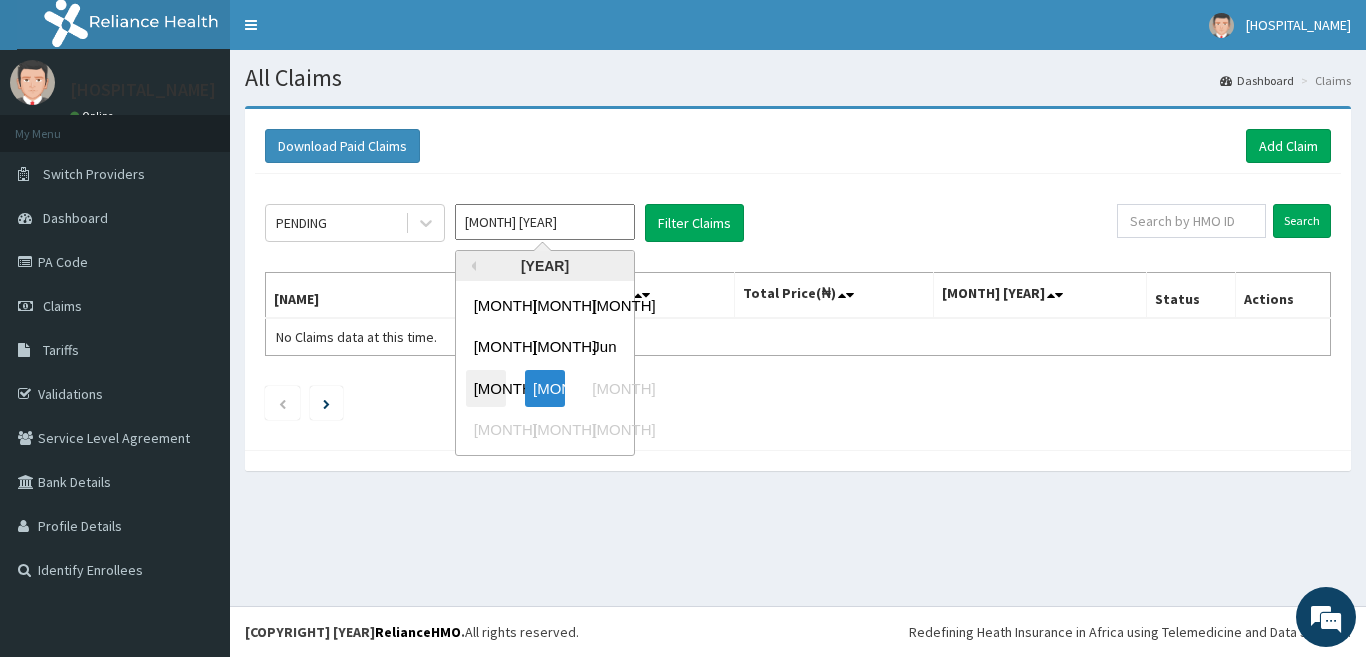 click on "Jul" at bounding box center (486, 388) 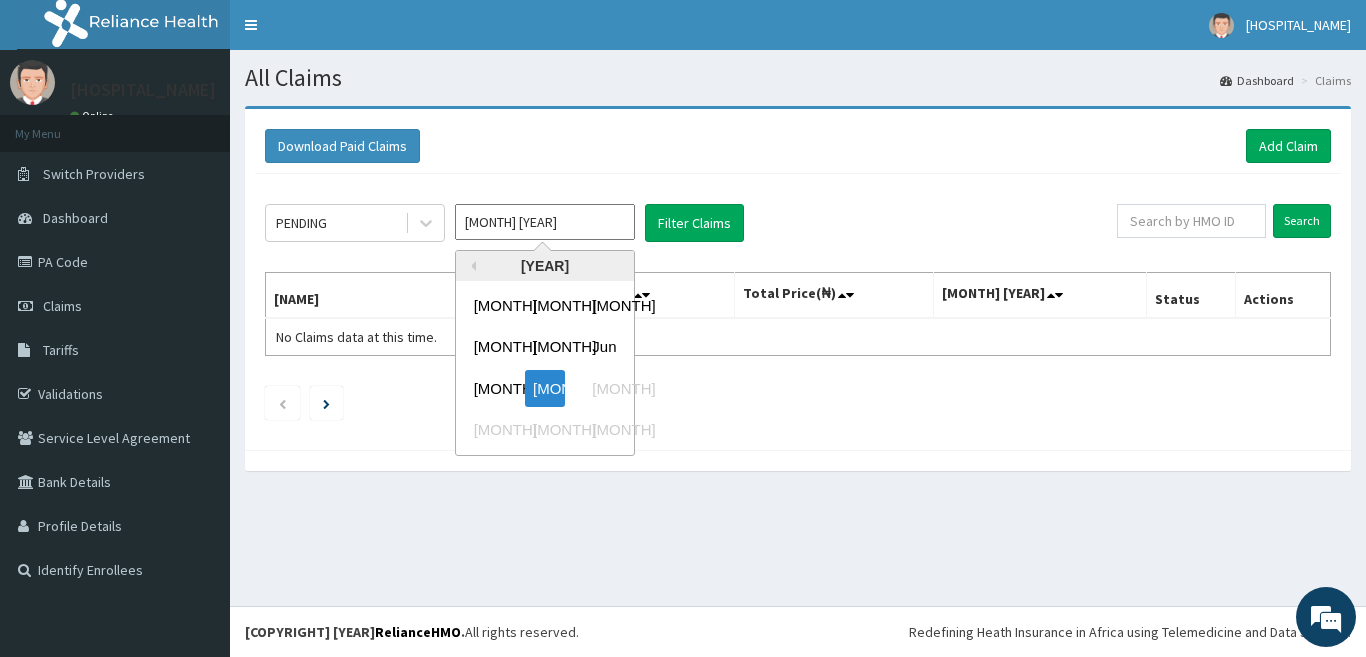 type on "Jul 2025" 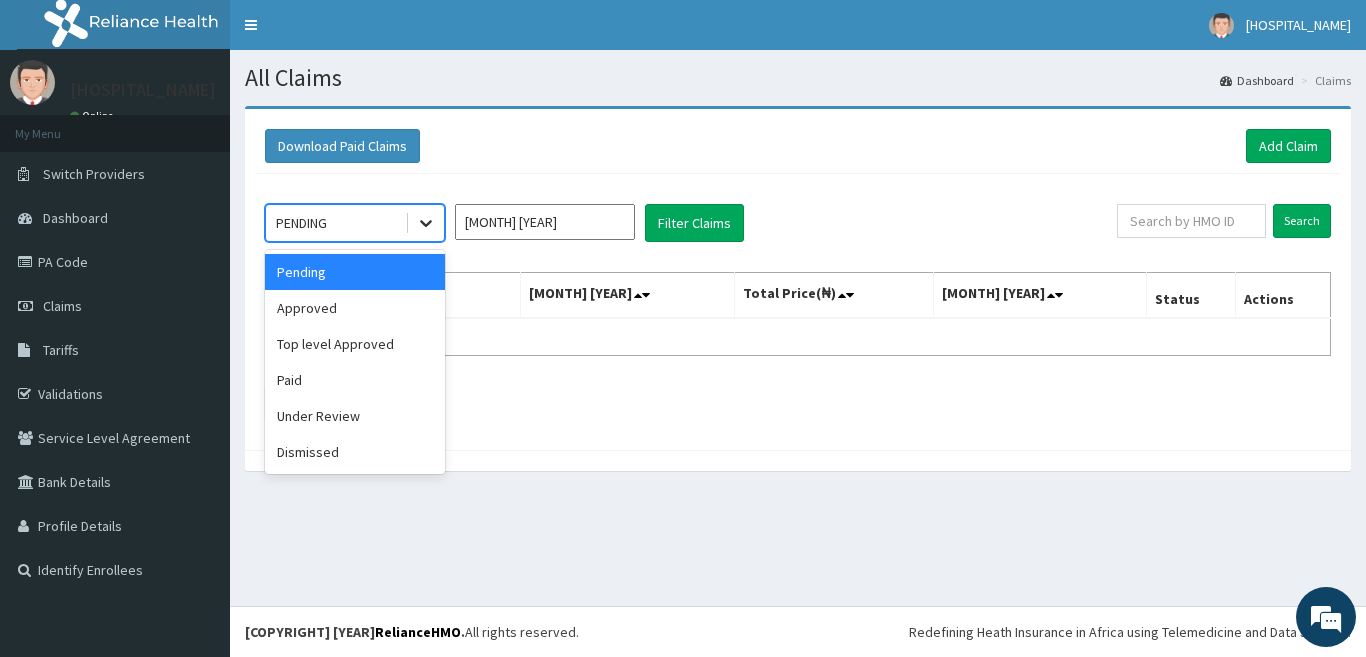 click at bounding box center (426, 223) 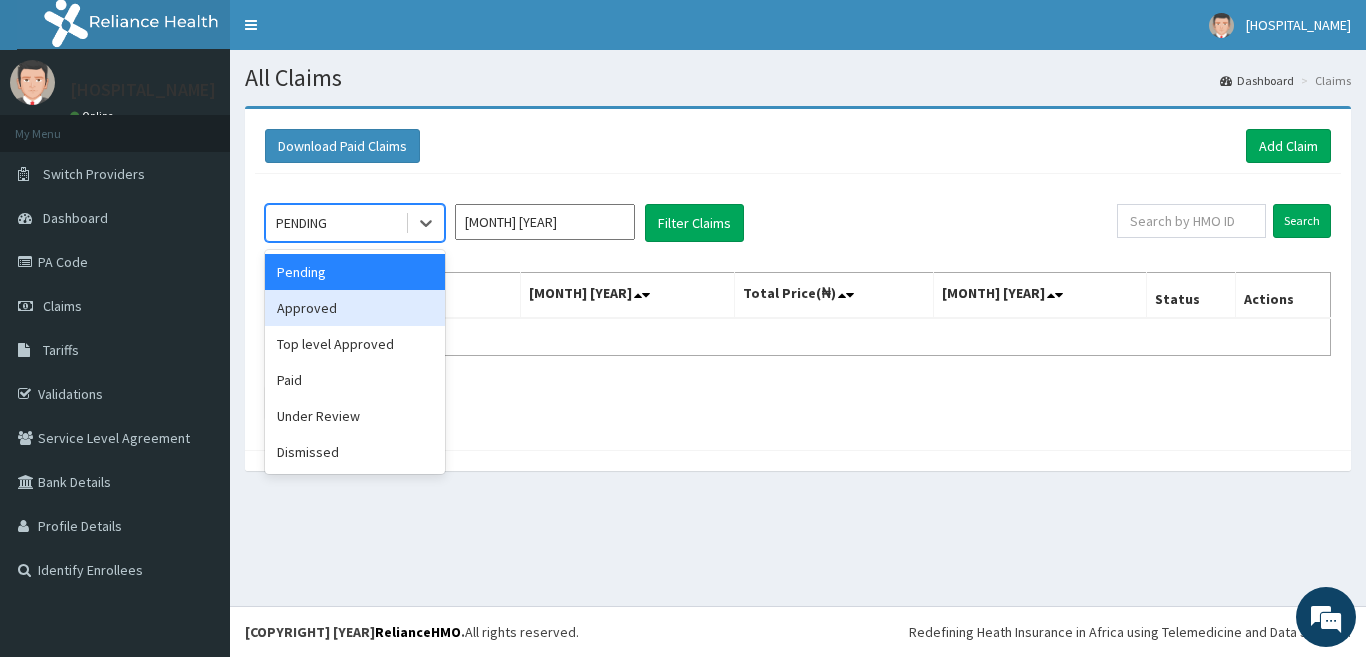 click on "Approved" at bounding box center (355, 308) 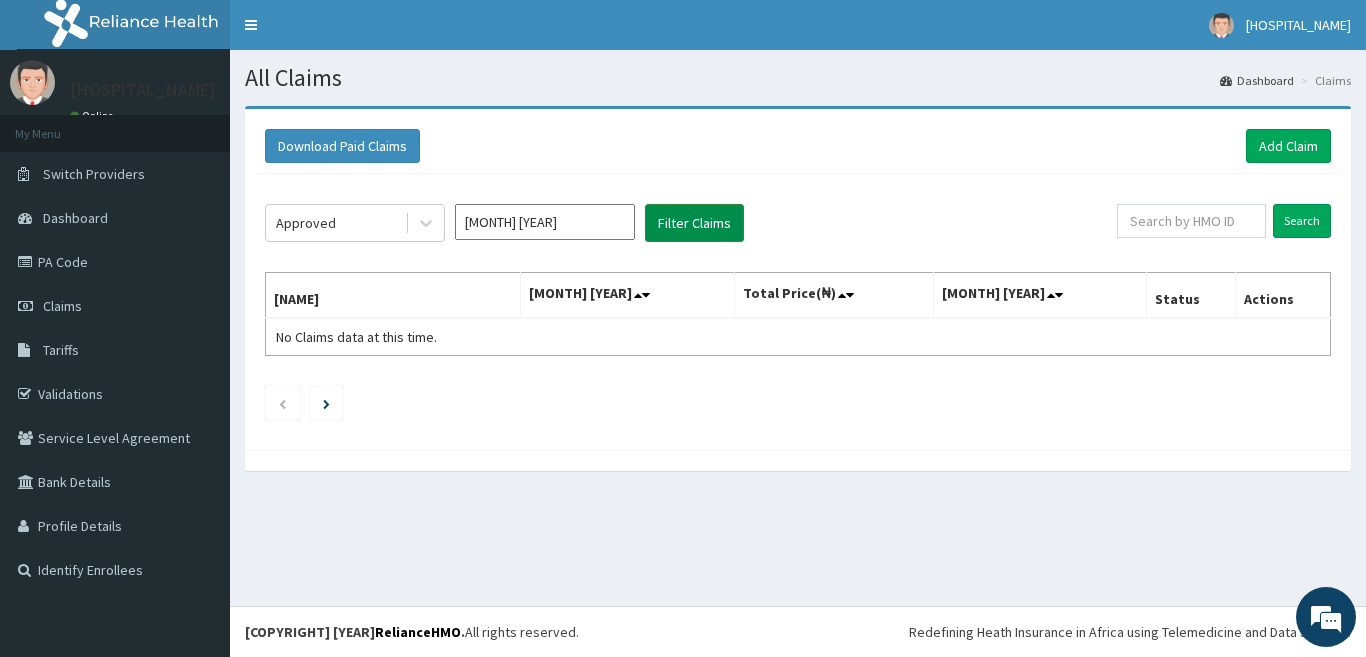 click on "Filter Claims" at bounding box center [694, 223] 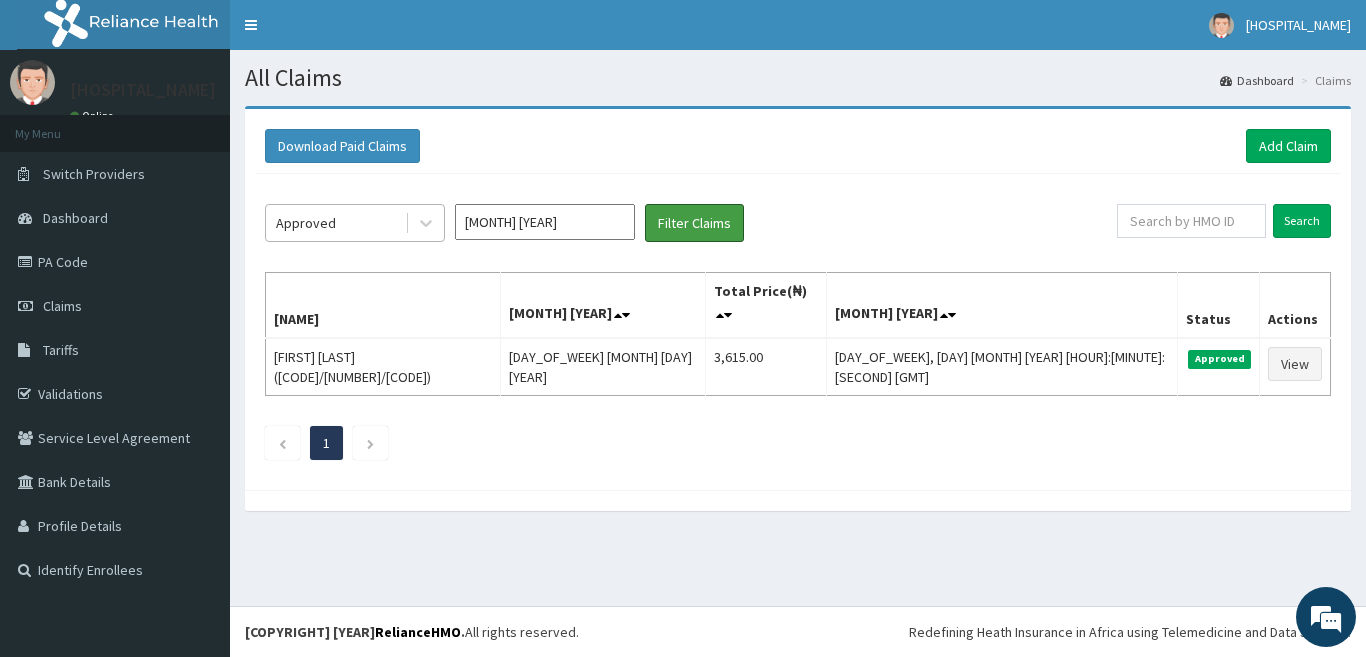 scroll, scrollTop: 0, scrollLeft: 0, axis: both 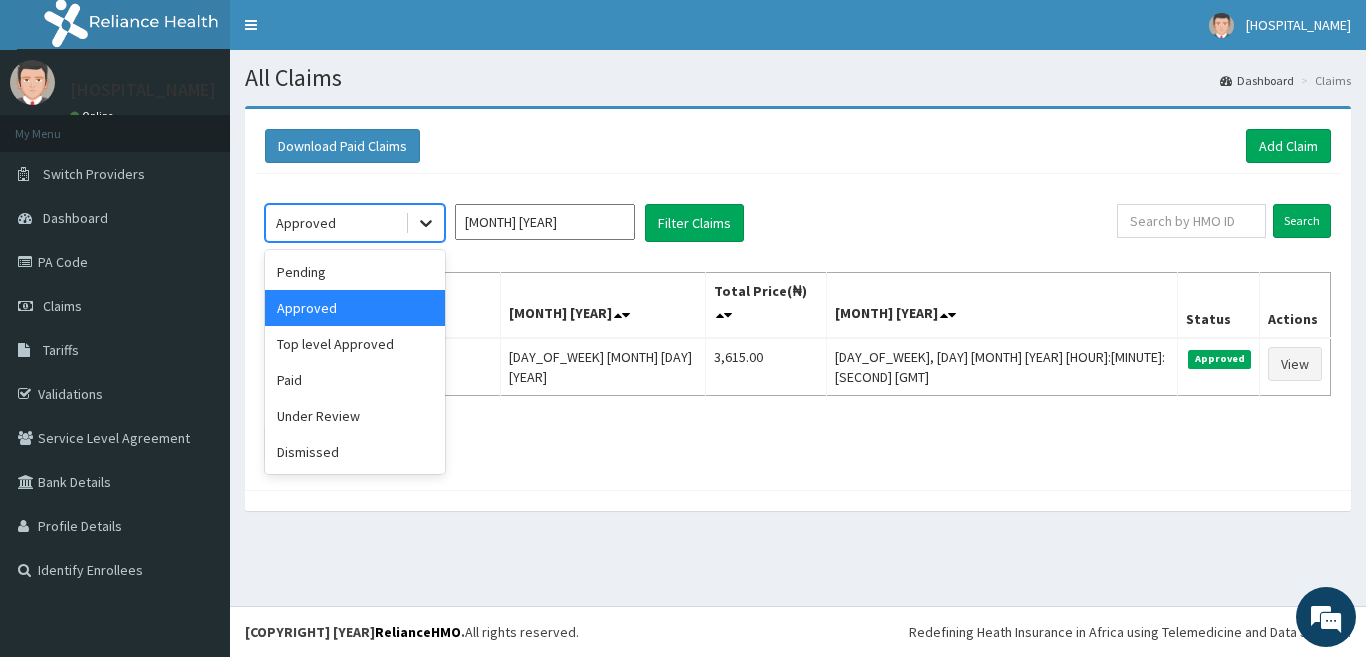 click 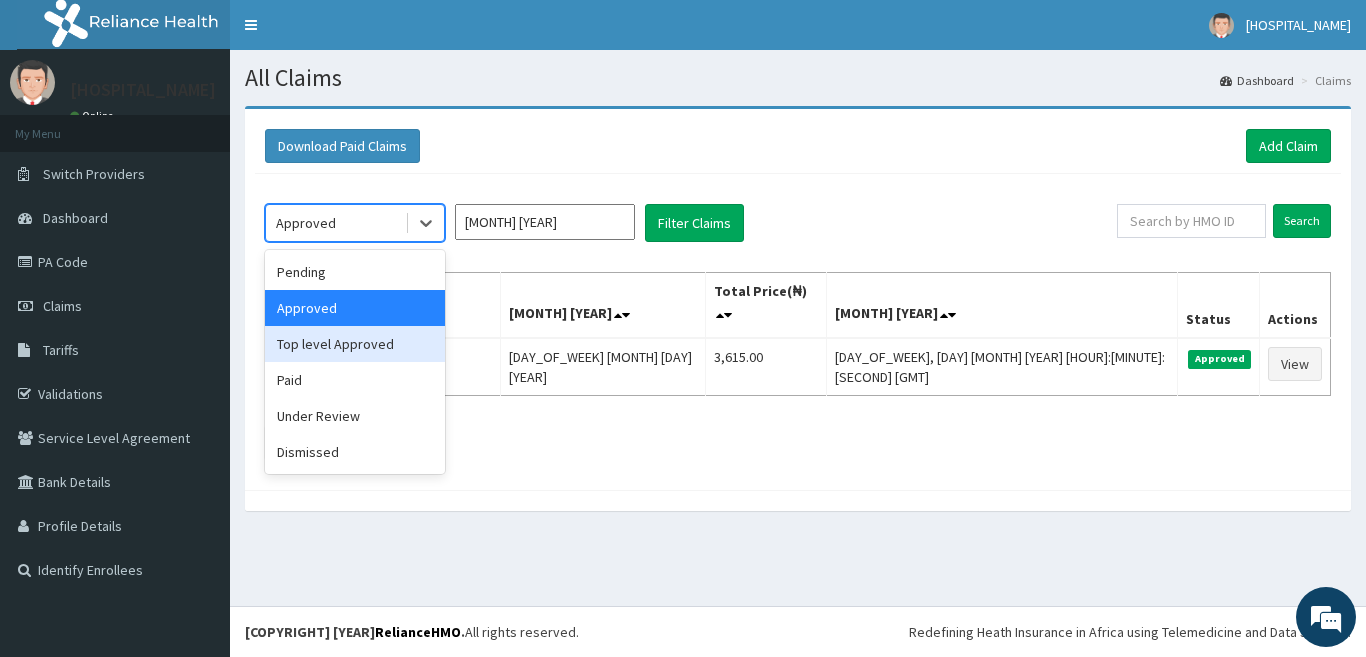 click on "Top level Approved" at bounding box center (355, 344) 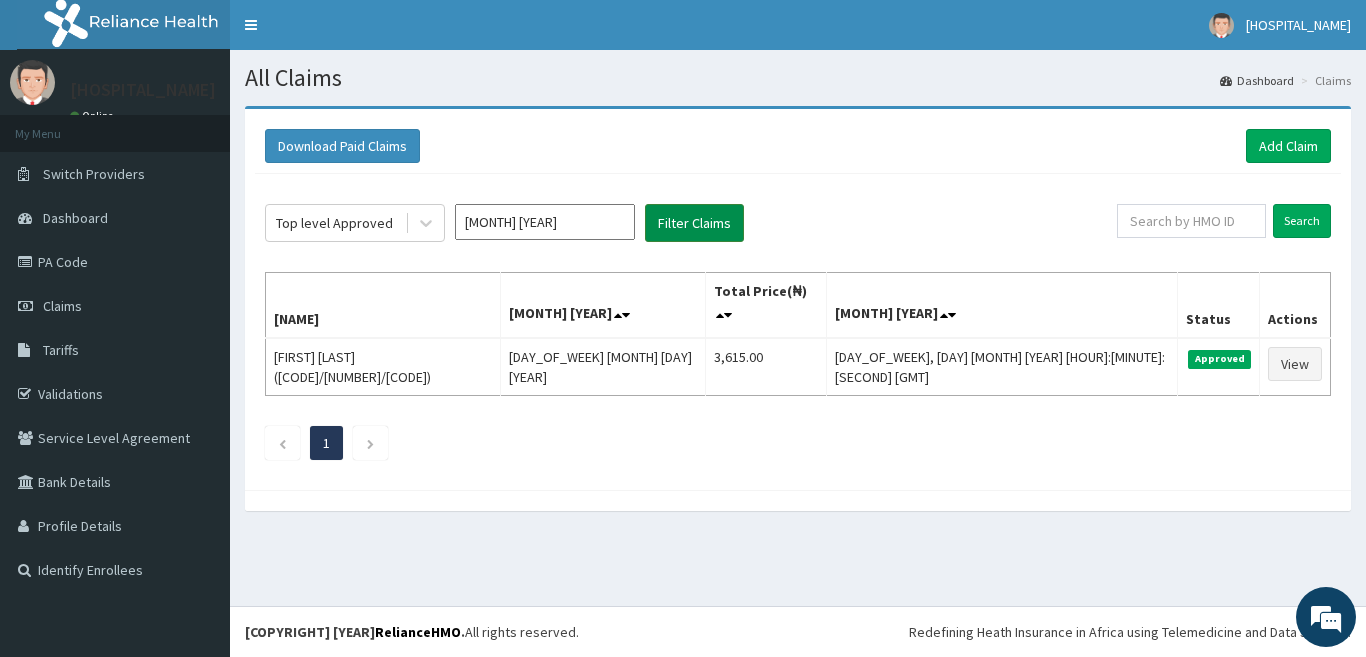 click on "Filter Claims" at bounding box center [694, 223] 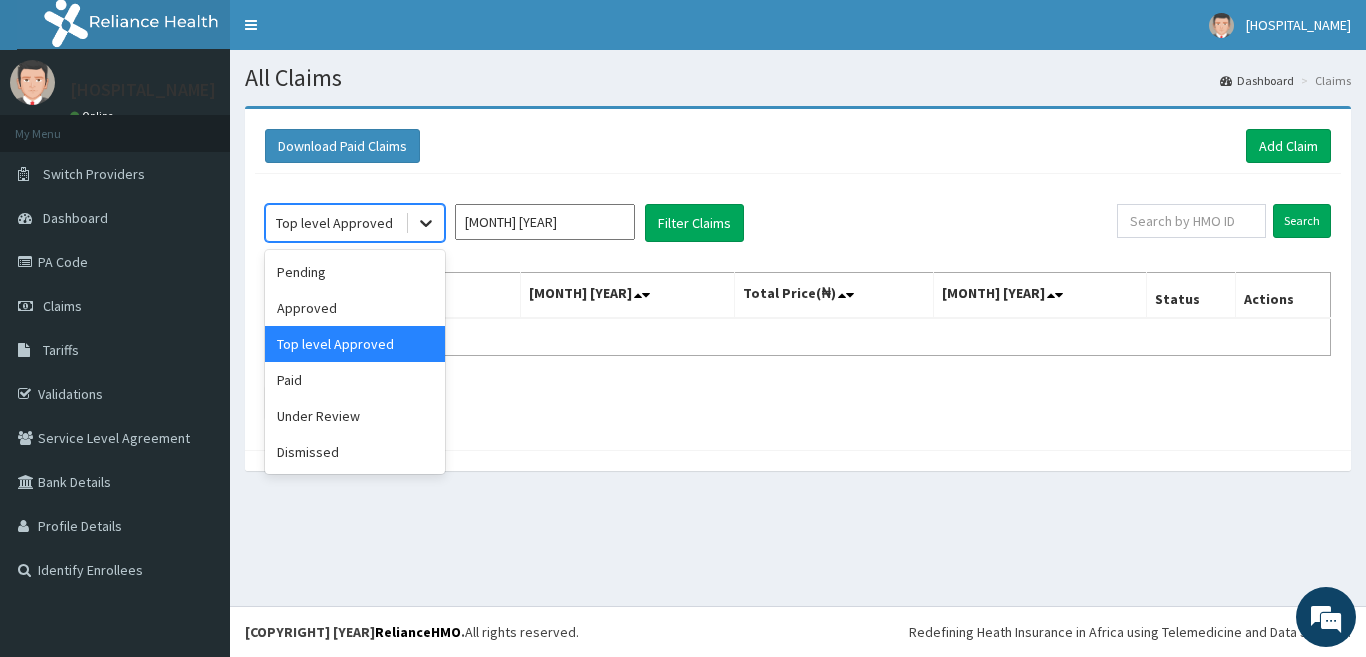 click 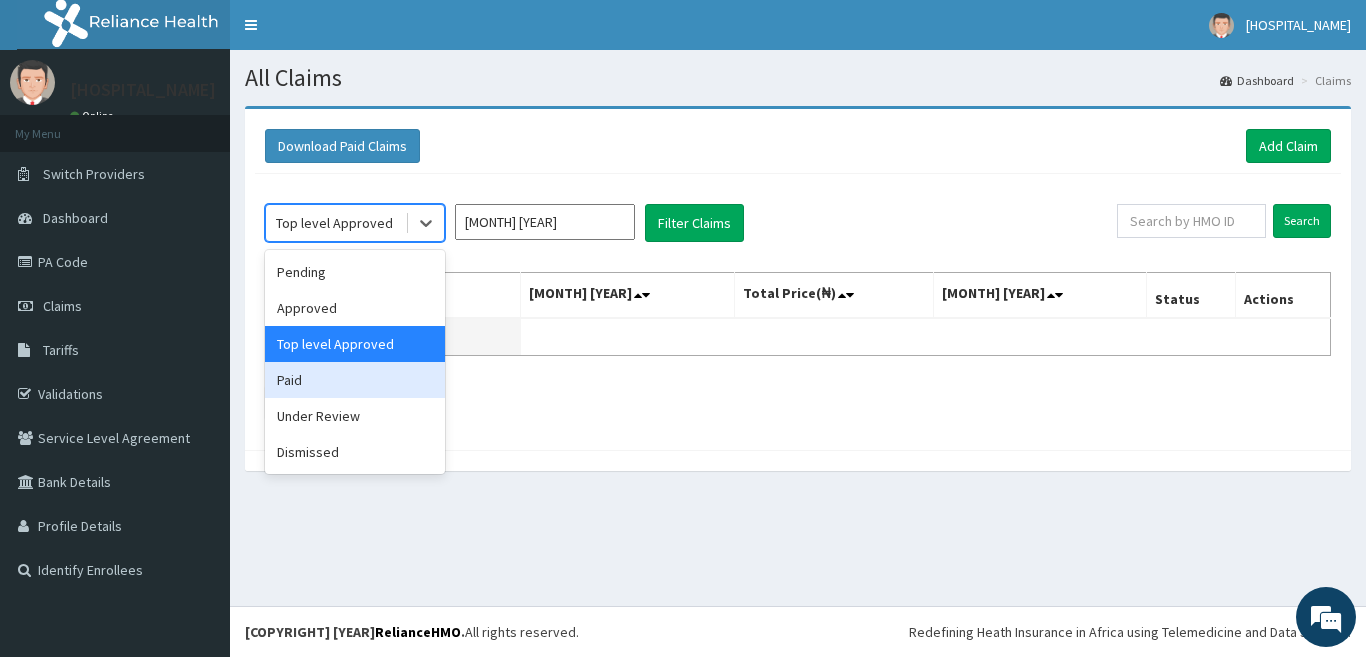 drag, startPoint x: 302, startPoint y: 387, endPoint x: 388, endPoint y: 353, distance: 92.47703 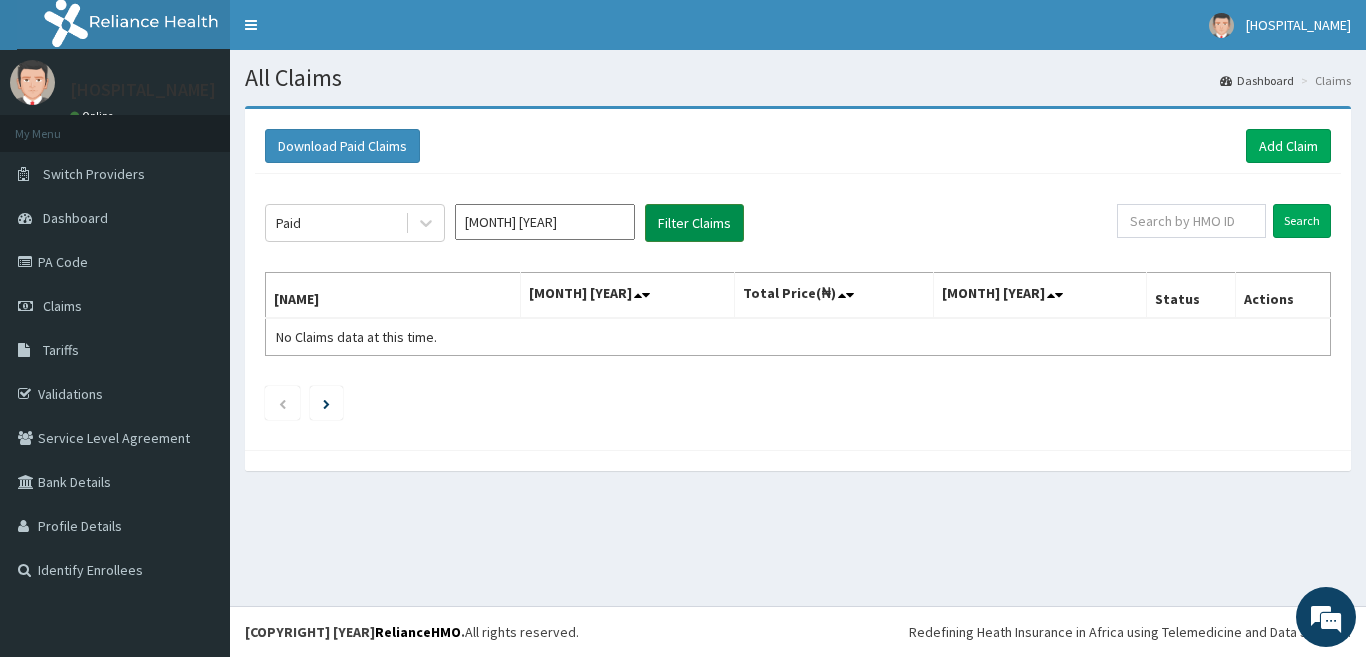 click on "Filter Claims" at bounding box center (694, 223) 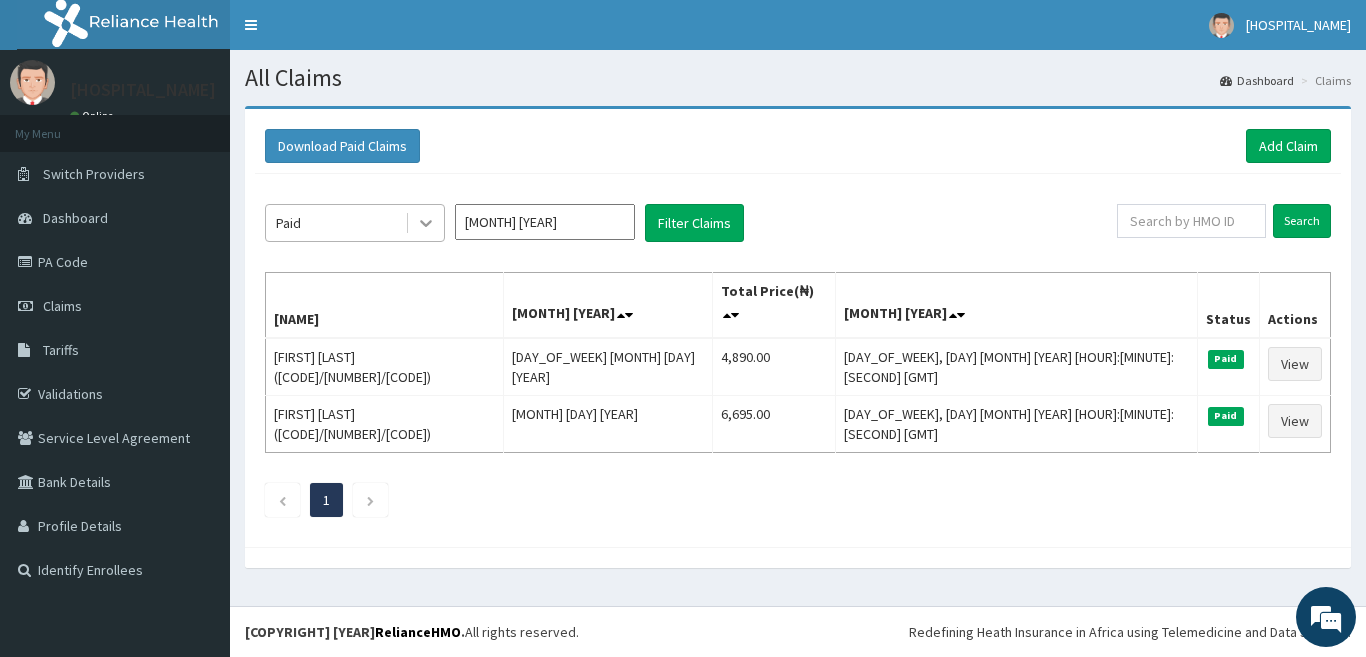 click at bounding box center (426, 223) 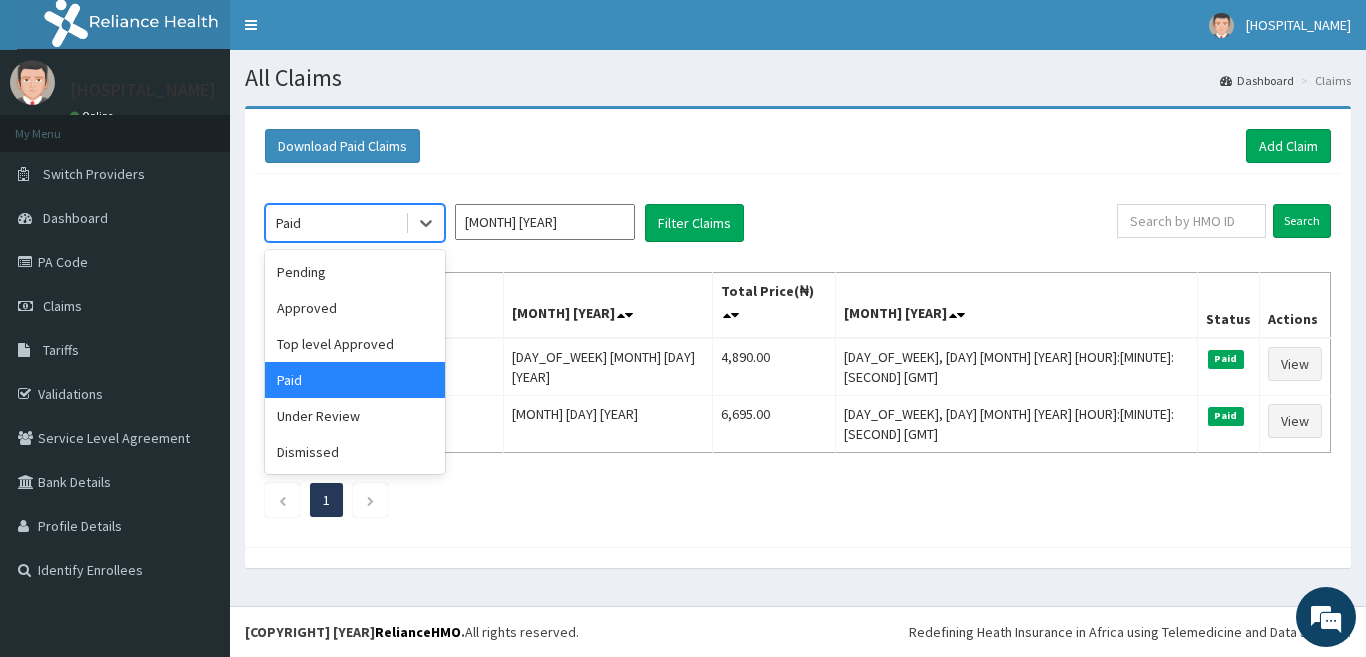 click on "Paid" at bounding box center [355, 380] 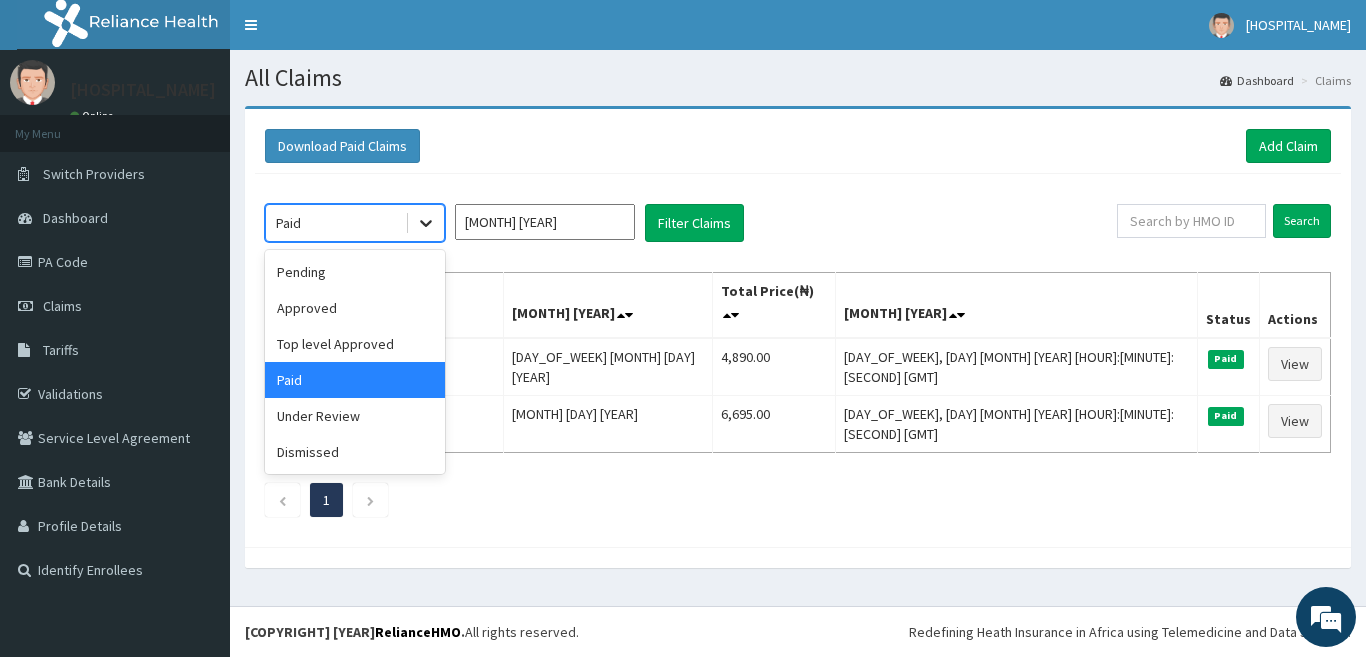 click at bounding box center [426, 223] 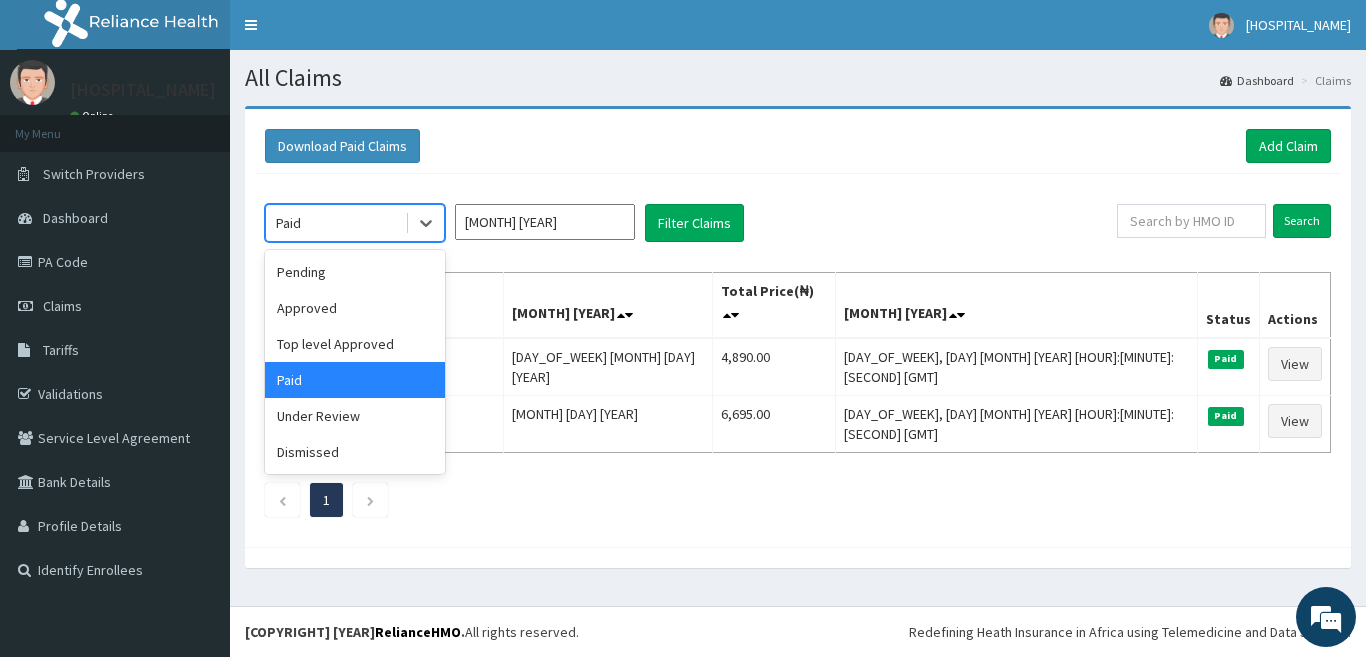 click on "Paid" at bounding box center (355, 380) 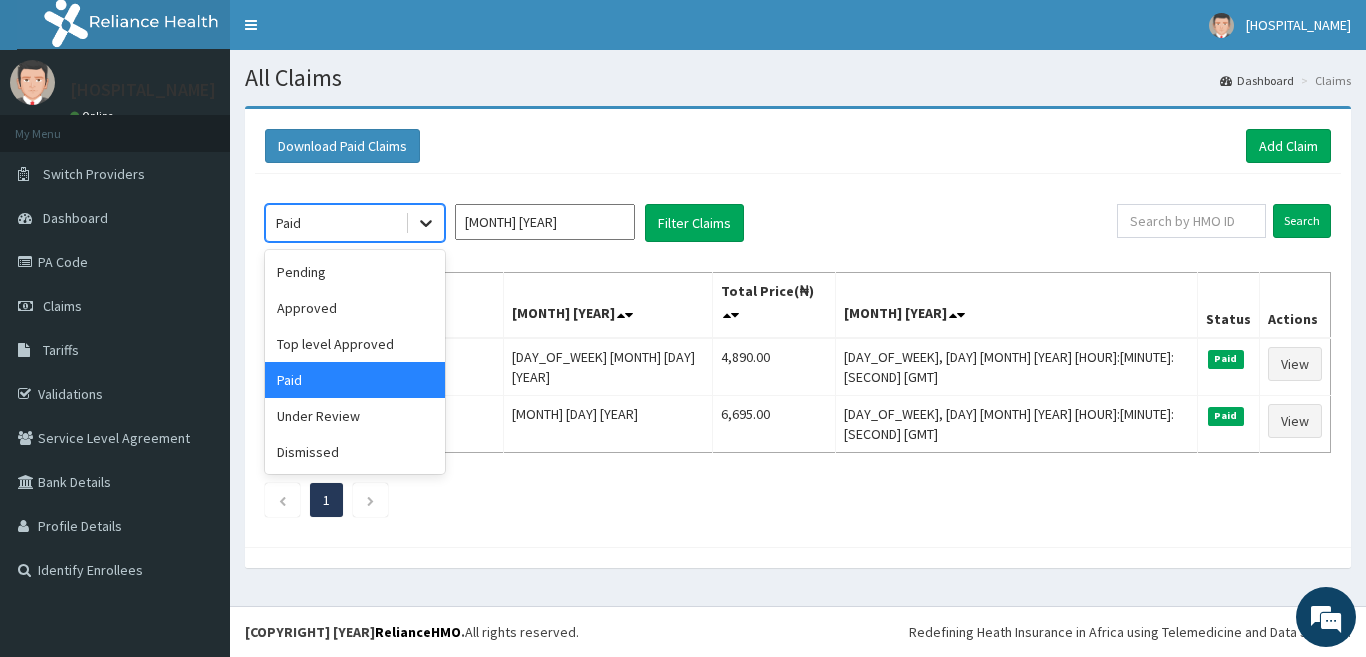click 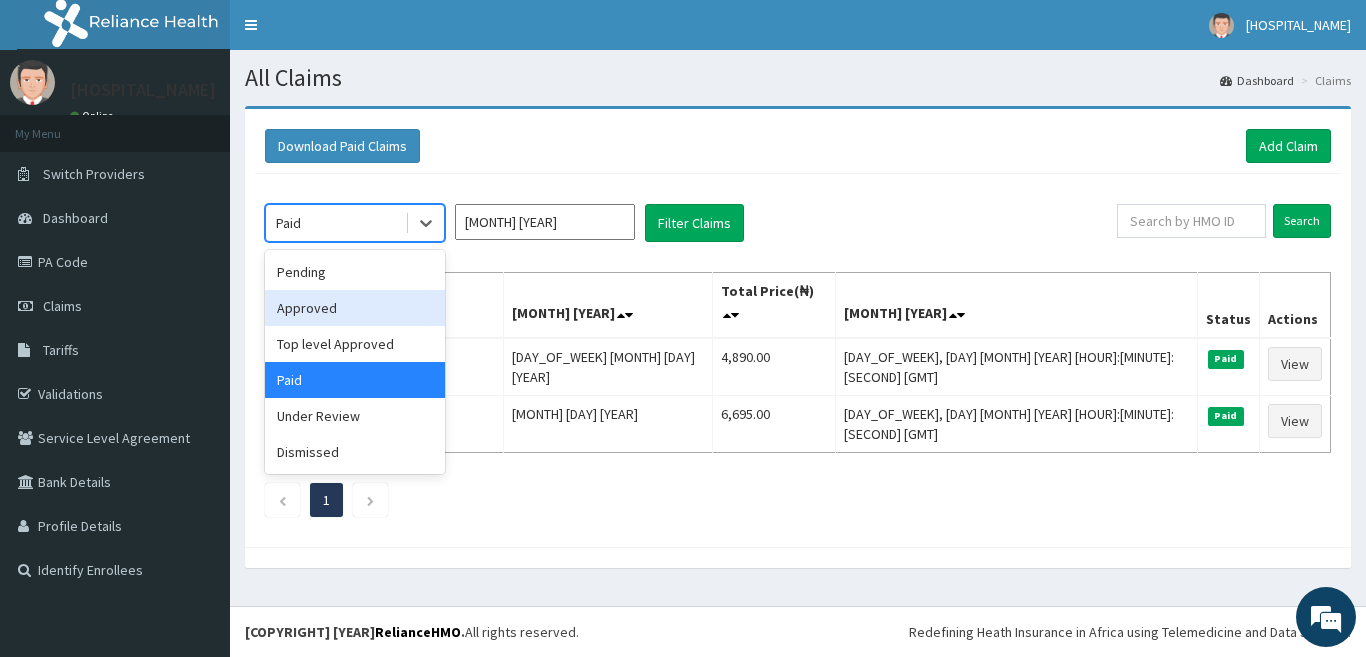 click on "Approved" at bounding box center [355, 308] 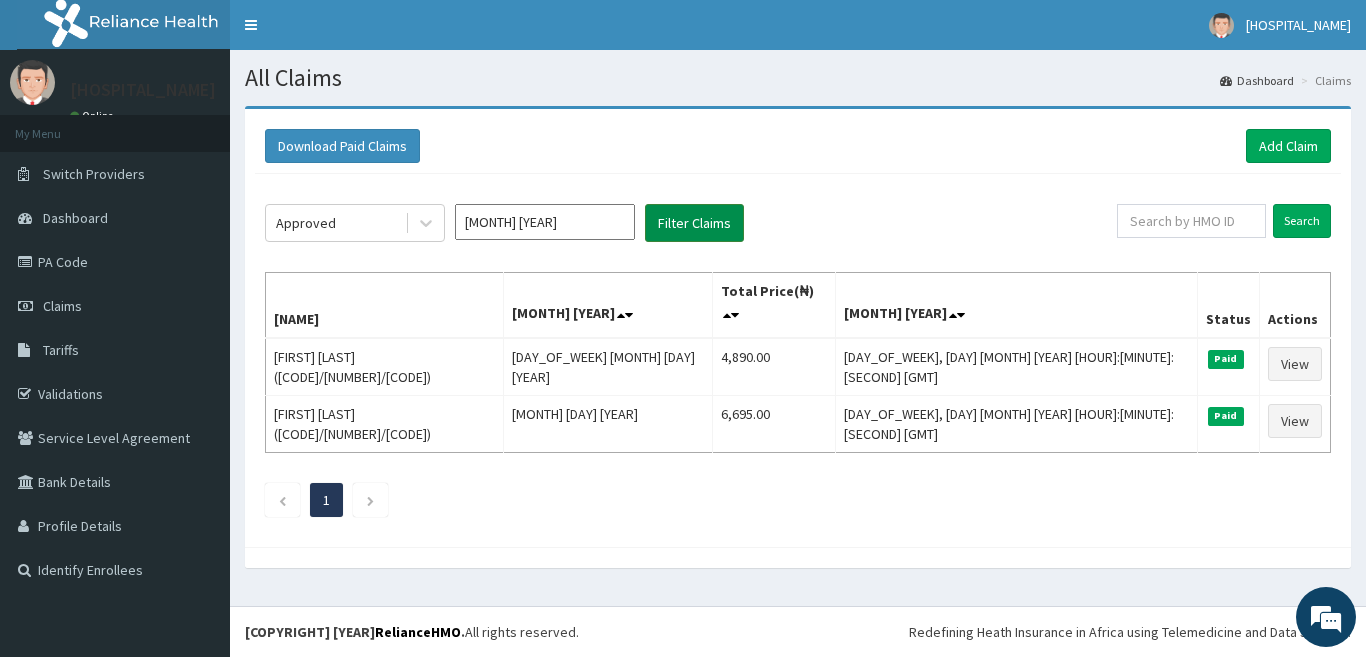 click on "Filter Claims" at bounding box center (694, 223) 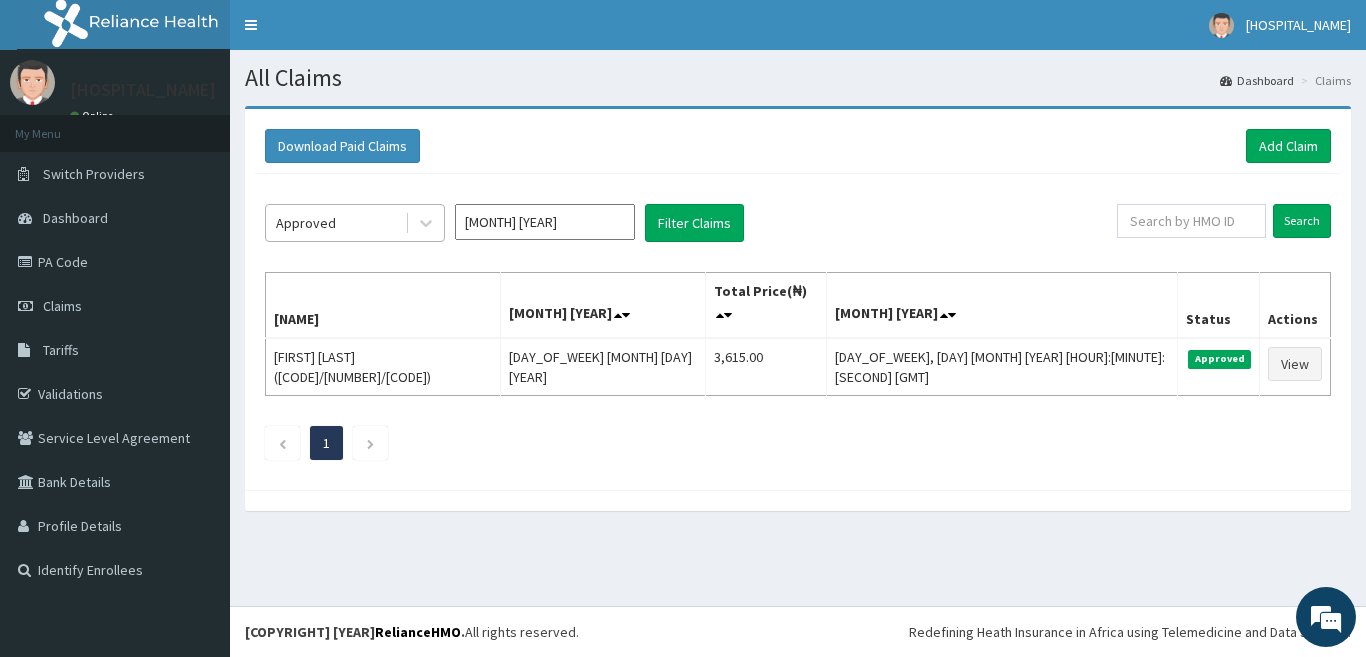 click on "Approved" at bounding box center [335, 223] 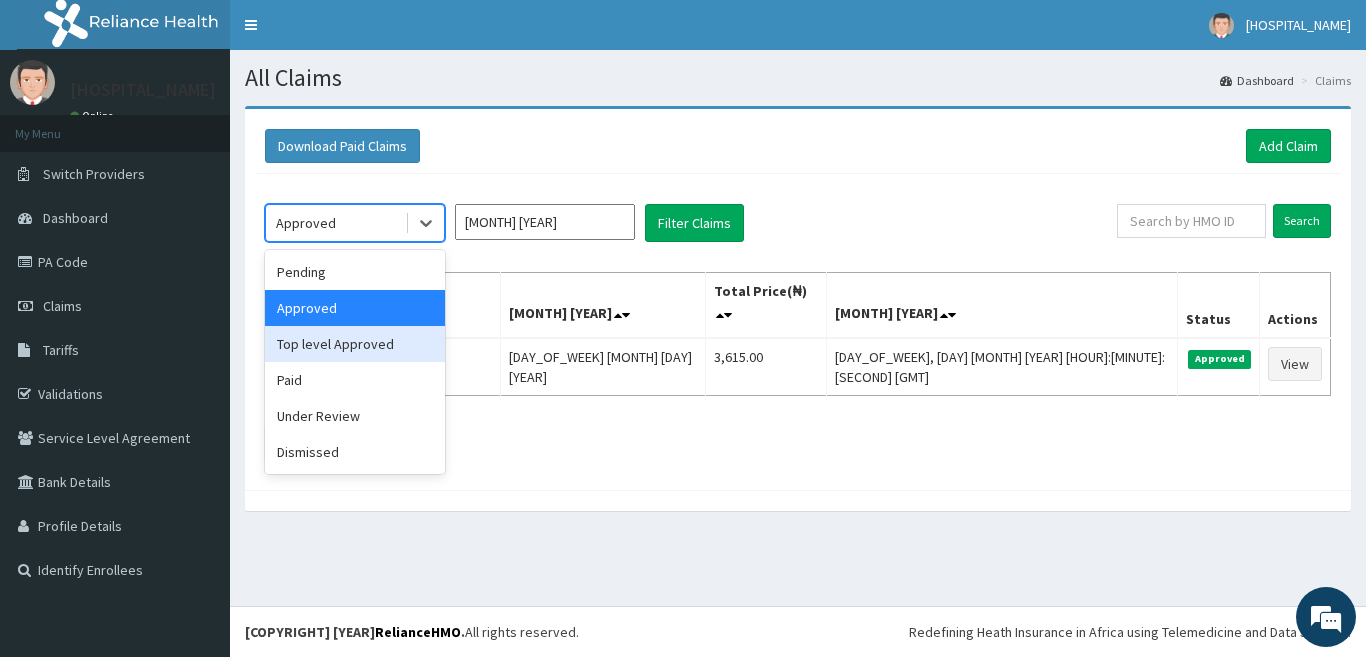 click on "Top level Approved" at bounding box center [355, 344] 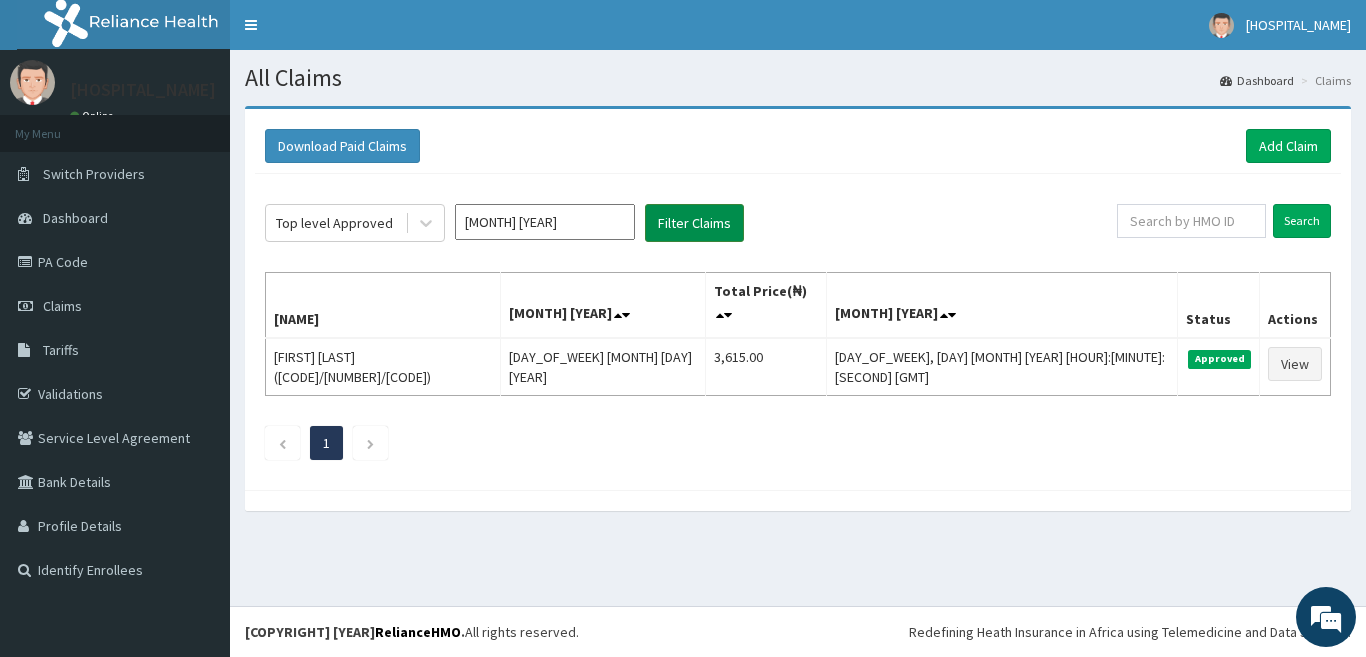 click on "Filter Claims" at bounding box center (694, 223) 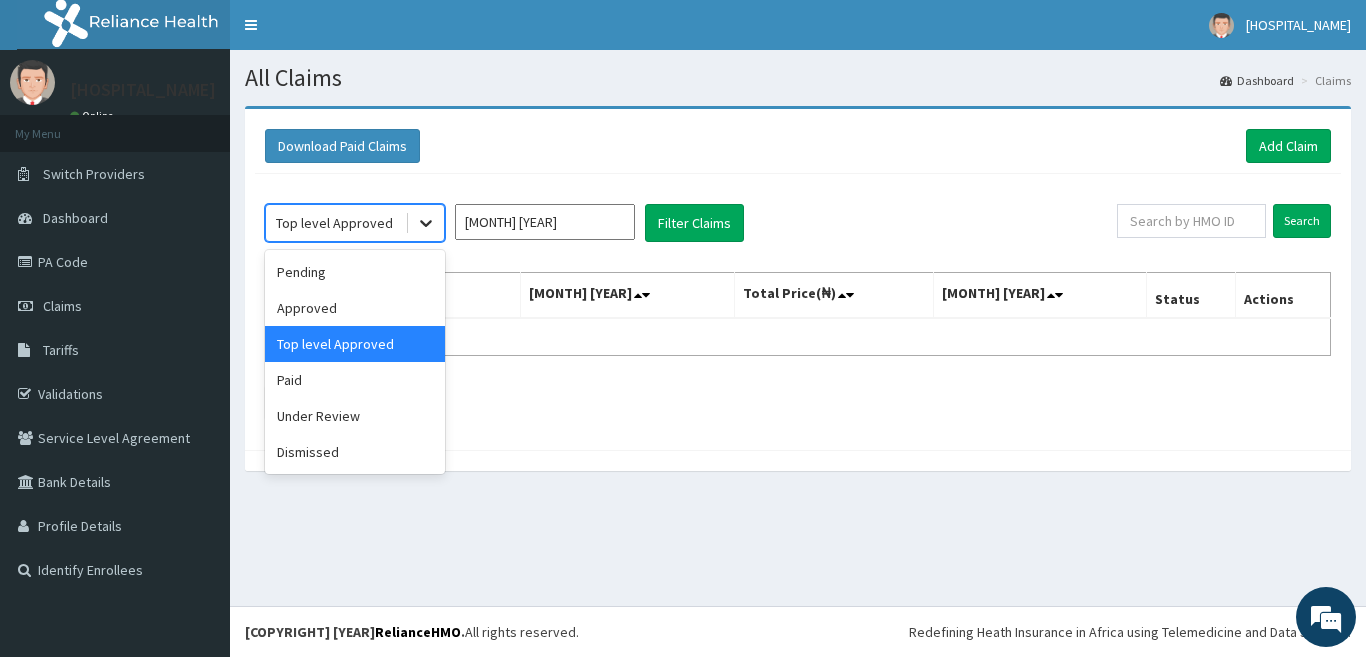 click 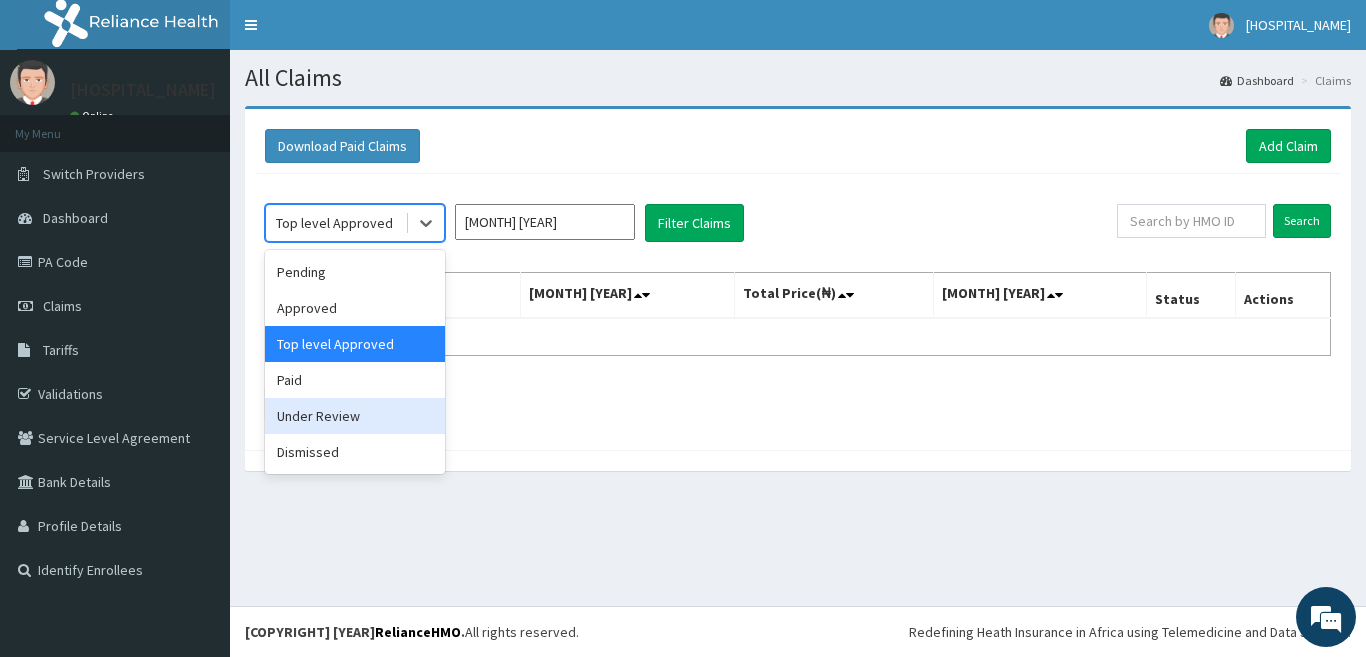 click on "Under Review" at bounding box center (355, 416) 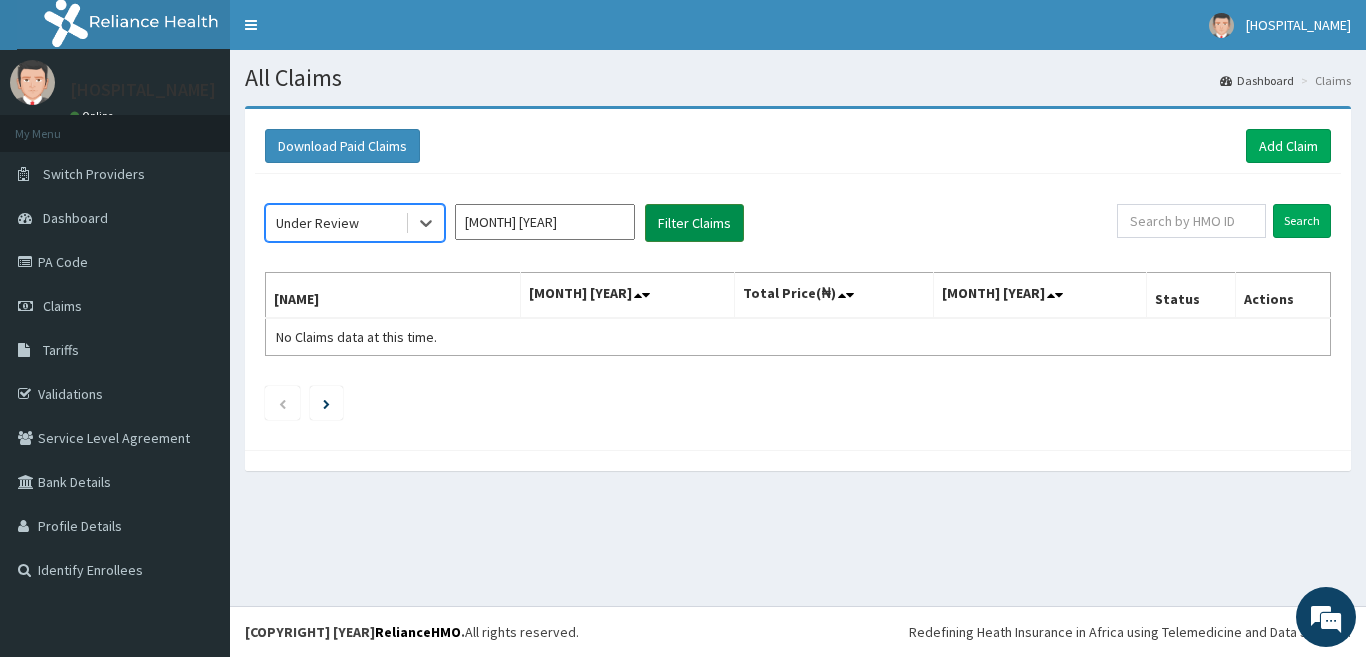 click on "Filter Claims" at bounding box center [694, 223] 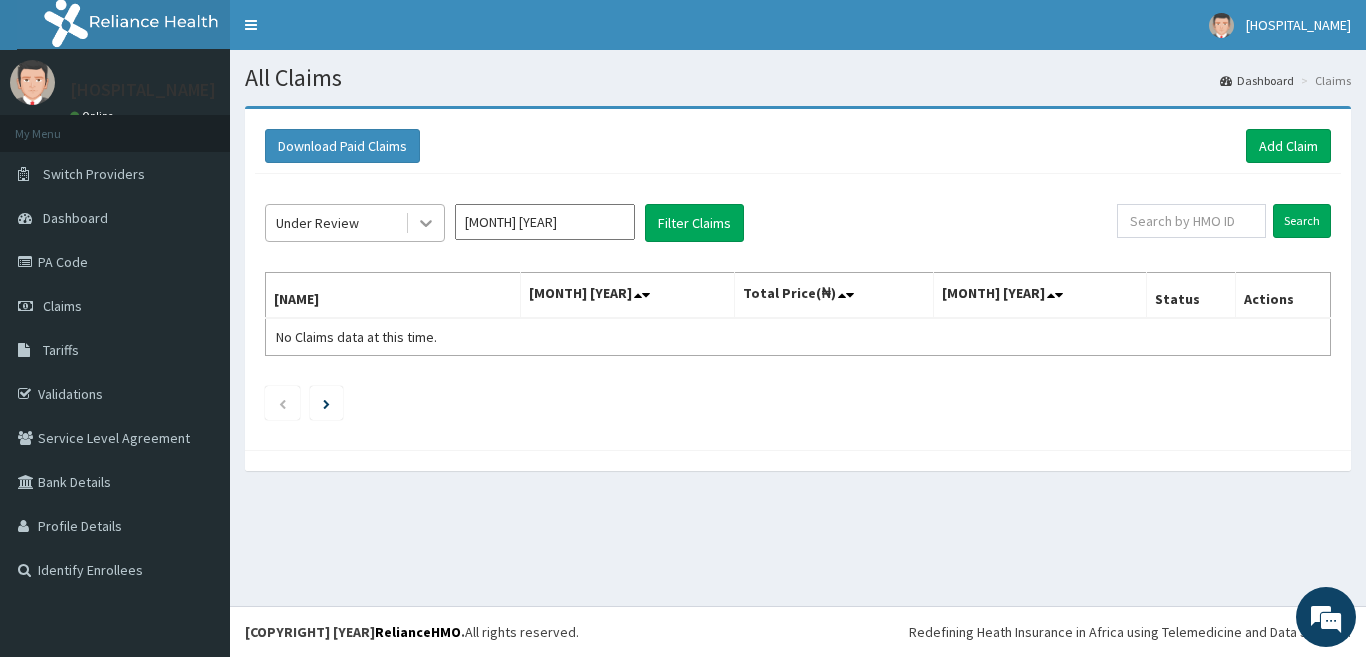 click 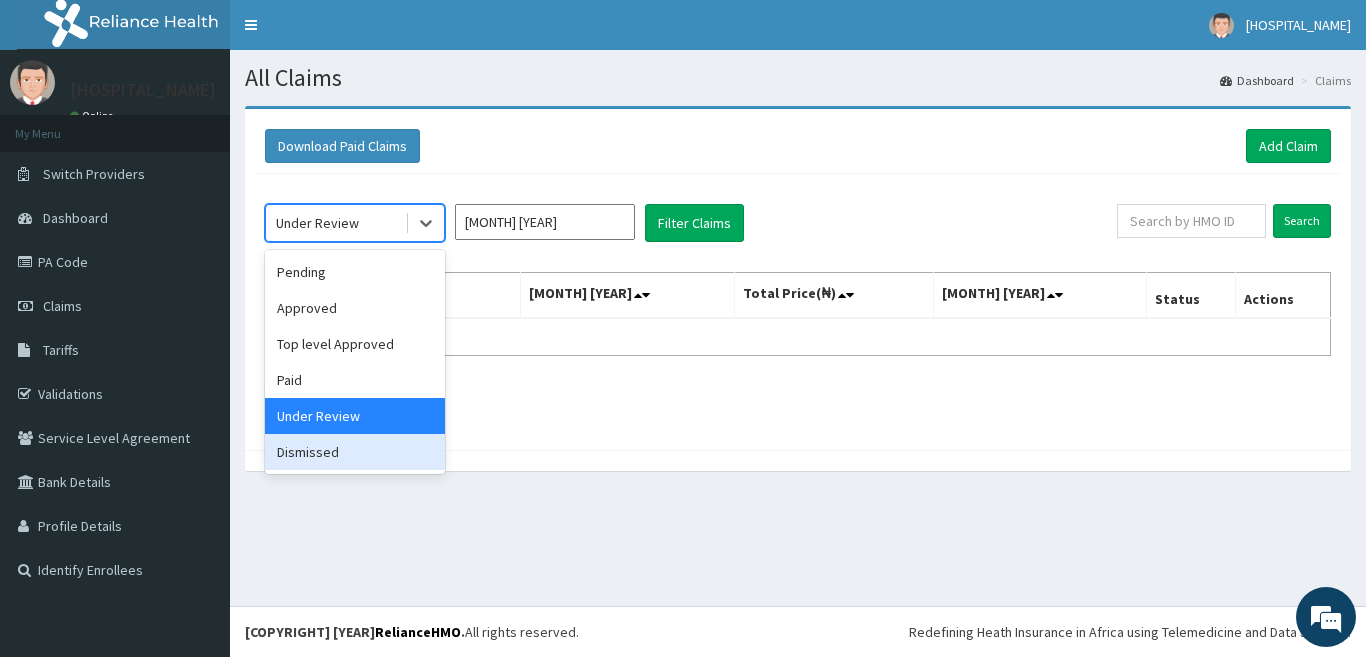 click on "Dismissed" at bounding box center (355, 452) 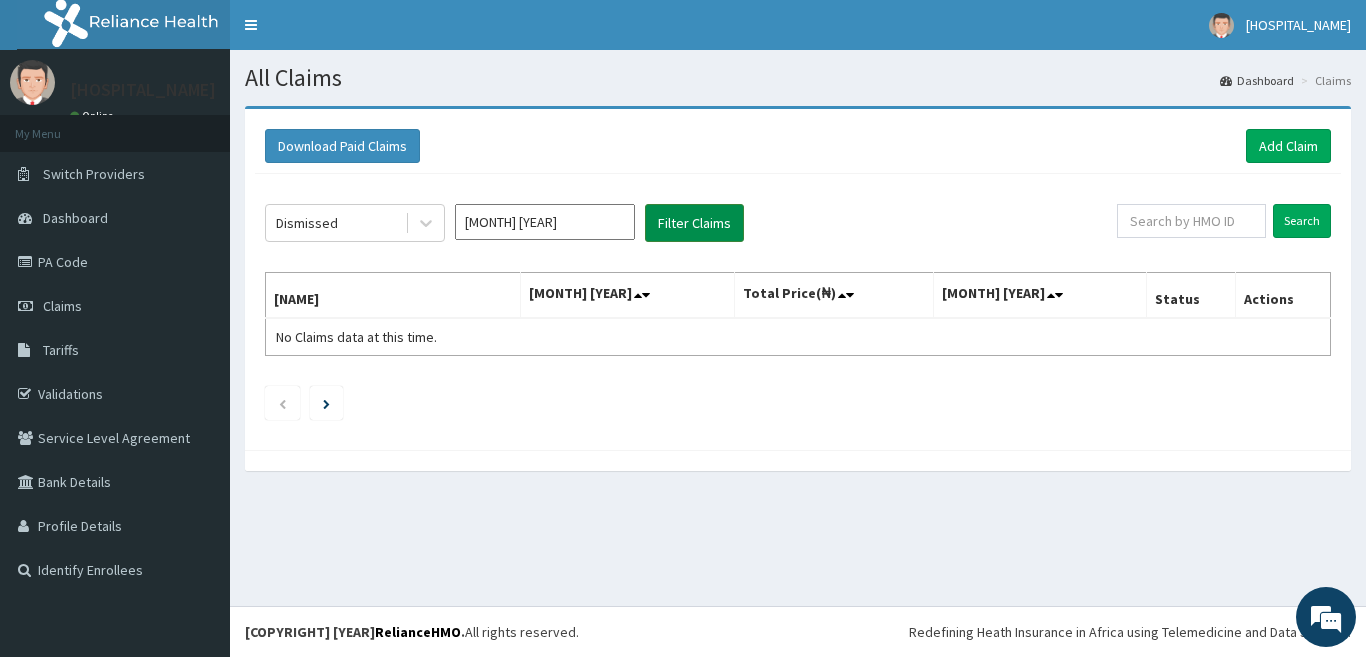 click on "Filter Claims" at bounding box center (694, 223) 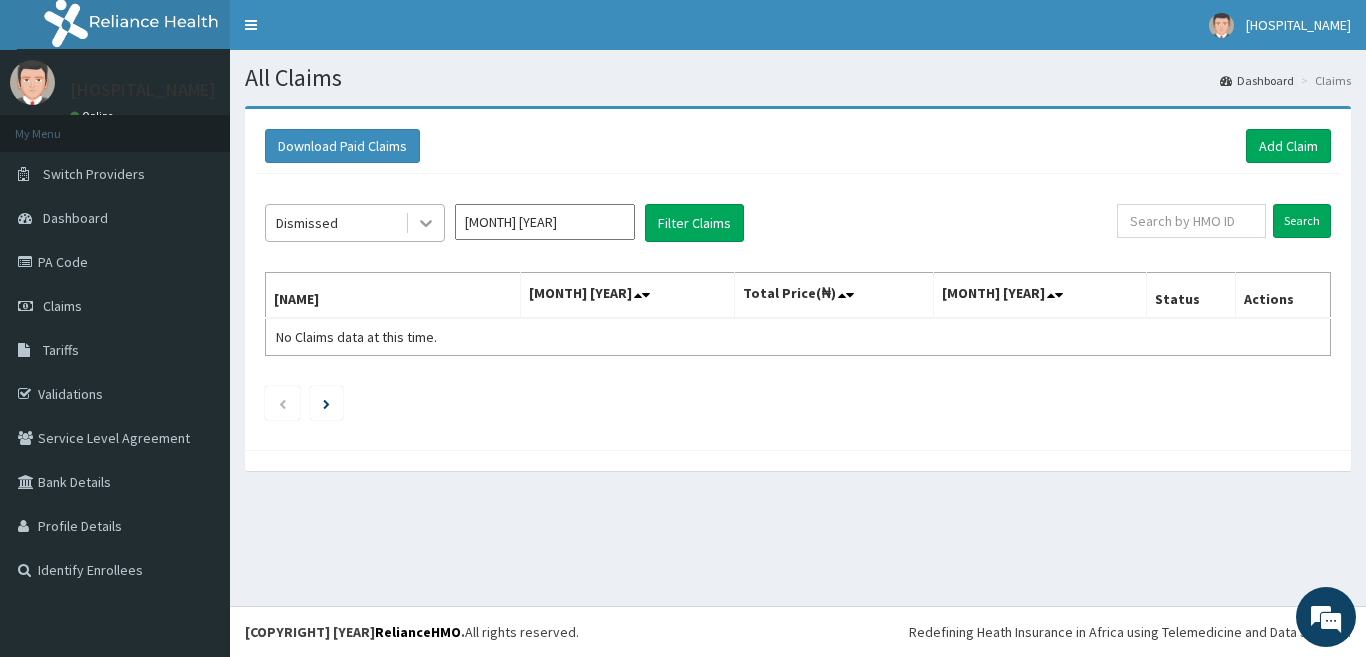 click 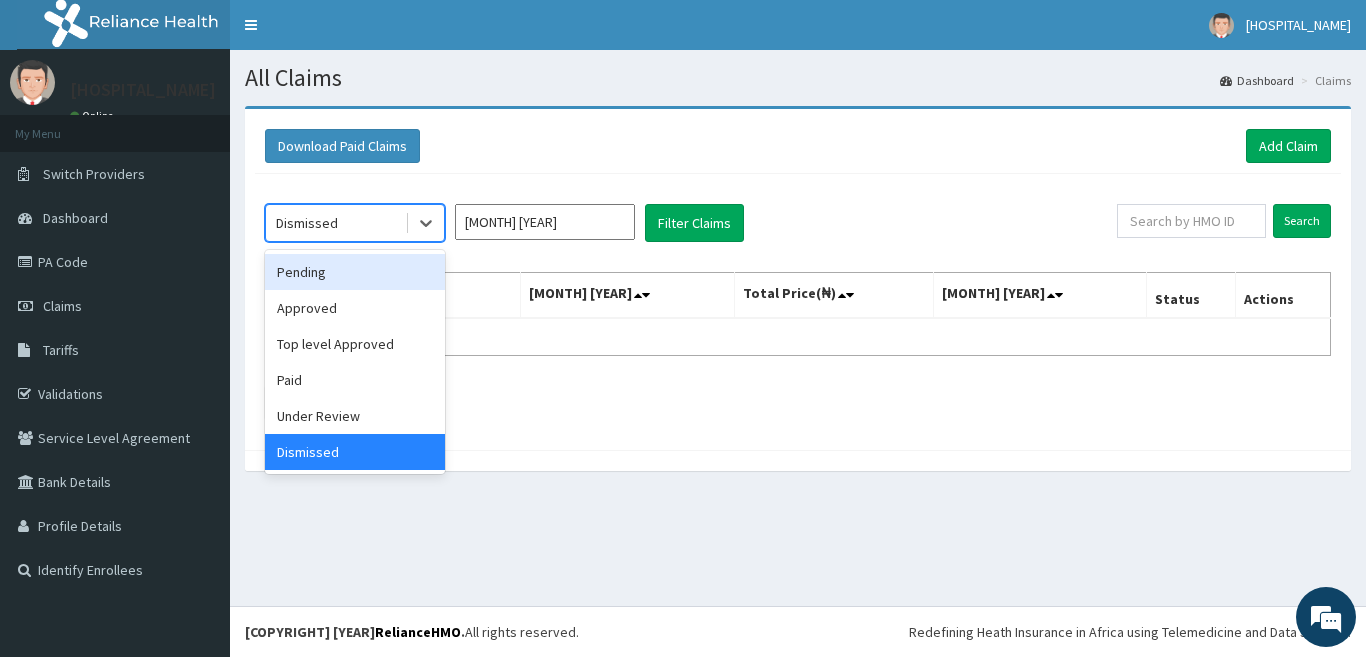 click on "Pending" at bounding box center [355, 272] 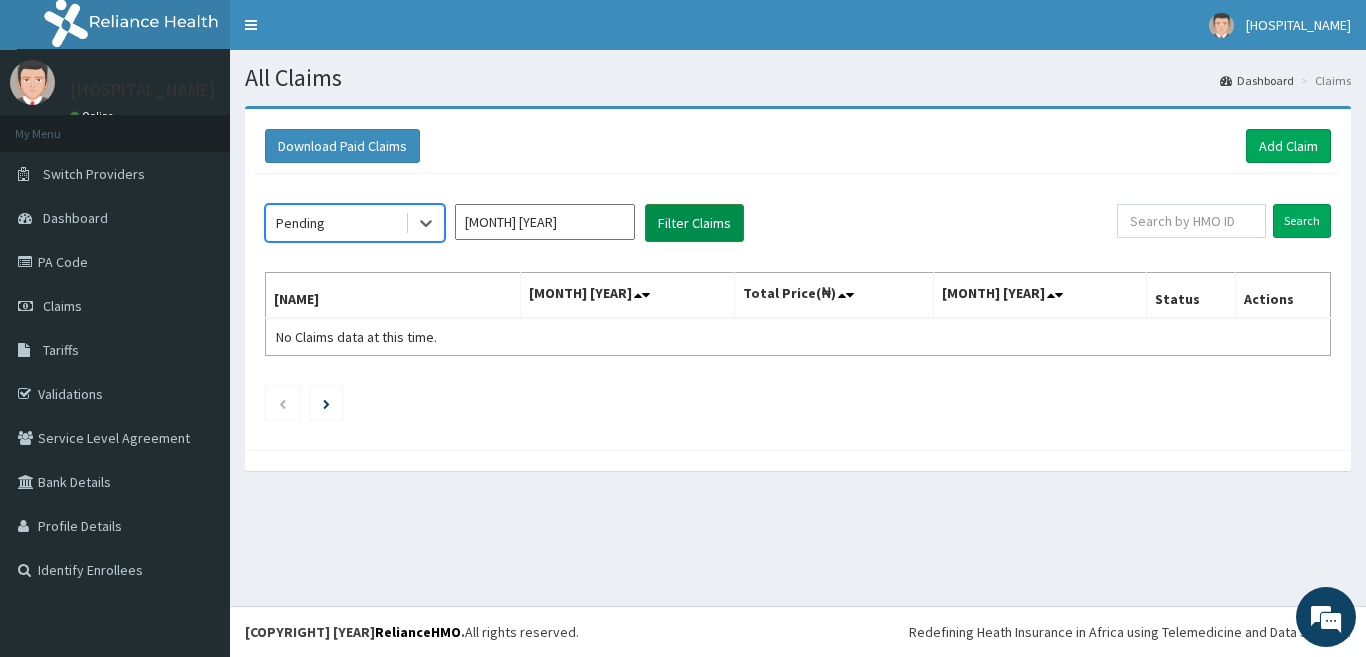 click on "Filter Claims" at bounding box center [694, 223] 